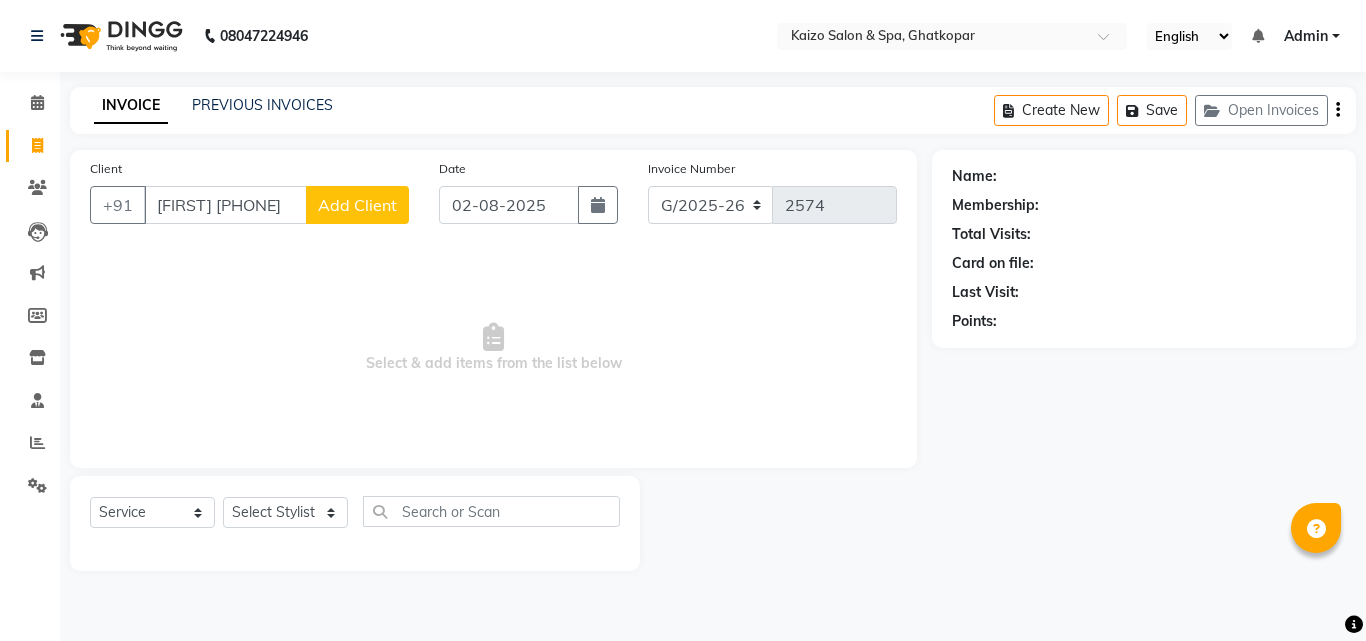 select on "service" 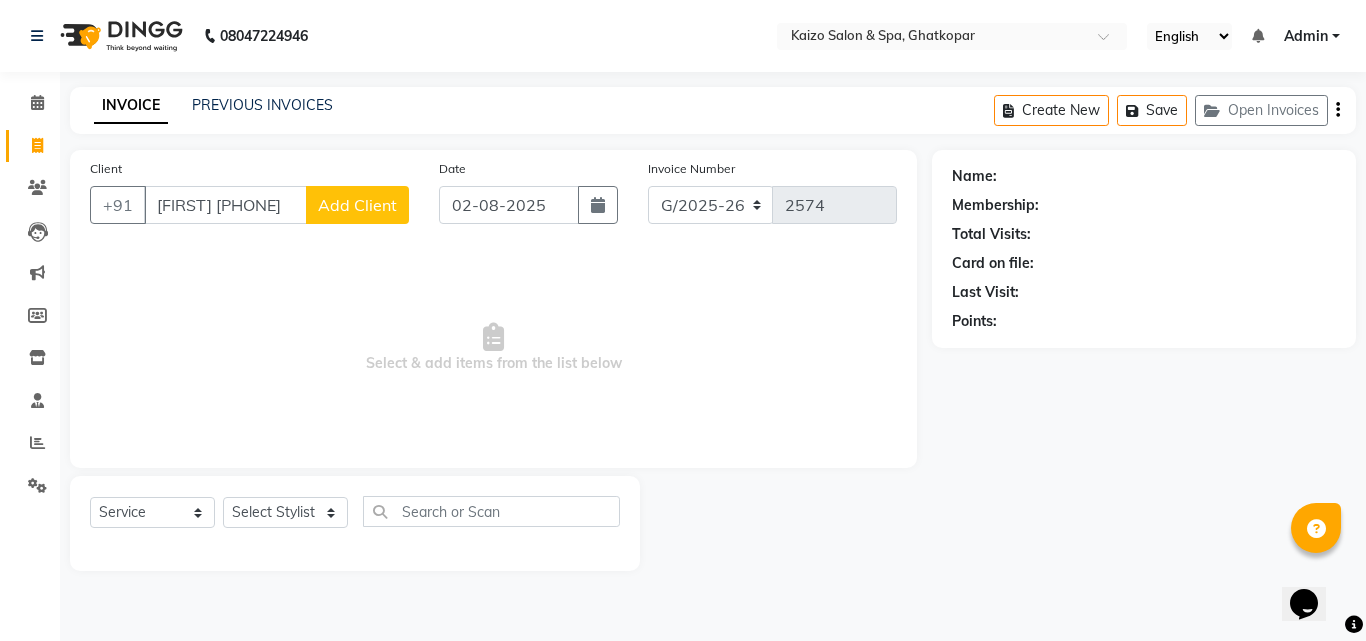 scroll, scrollTop: 0, scrollLeft: 0, axis: both 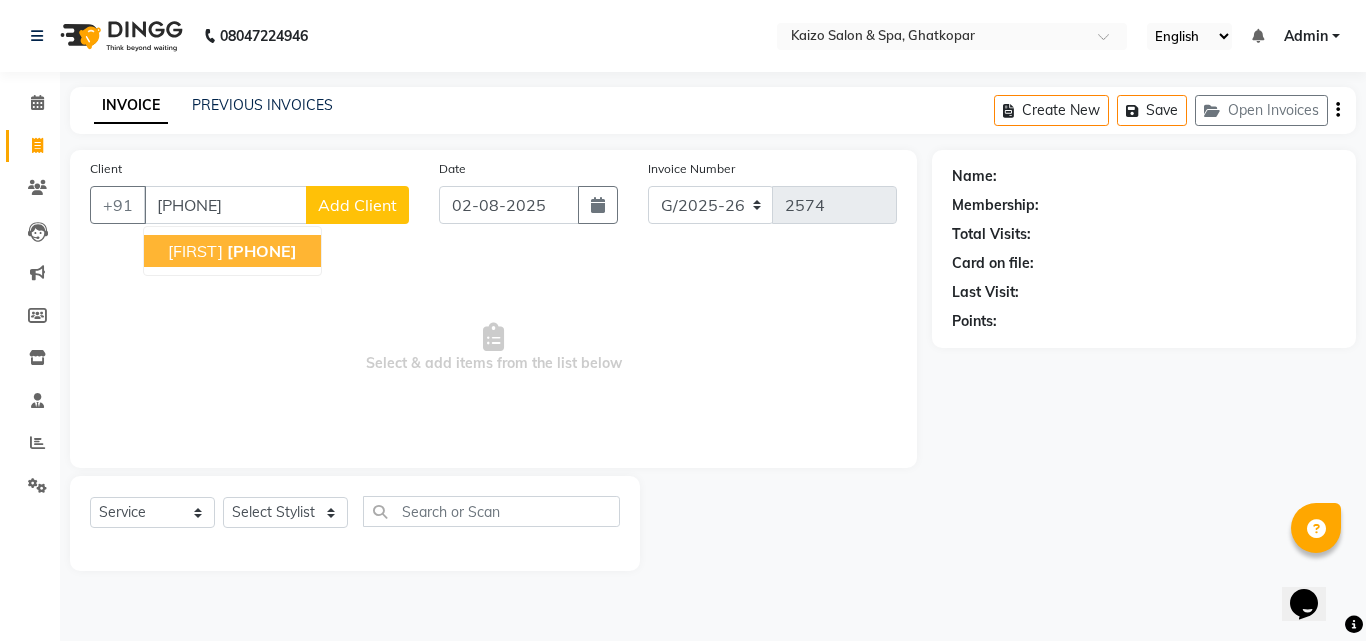 click on "[FIRST] [PHONE]" at bounding box center [232, 251] 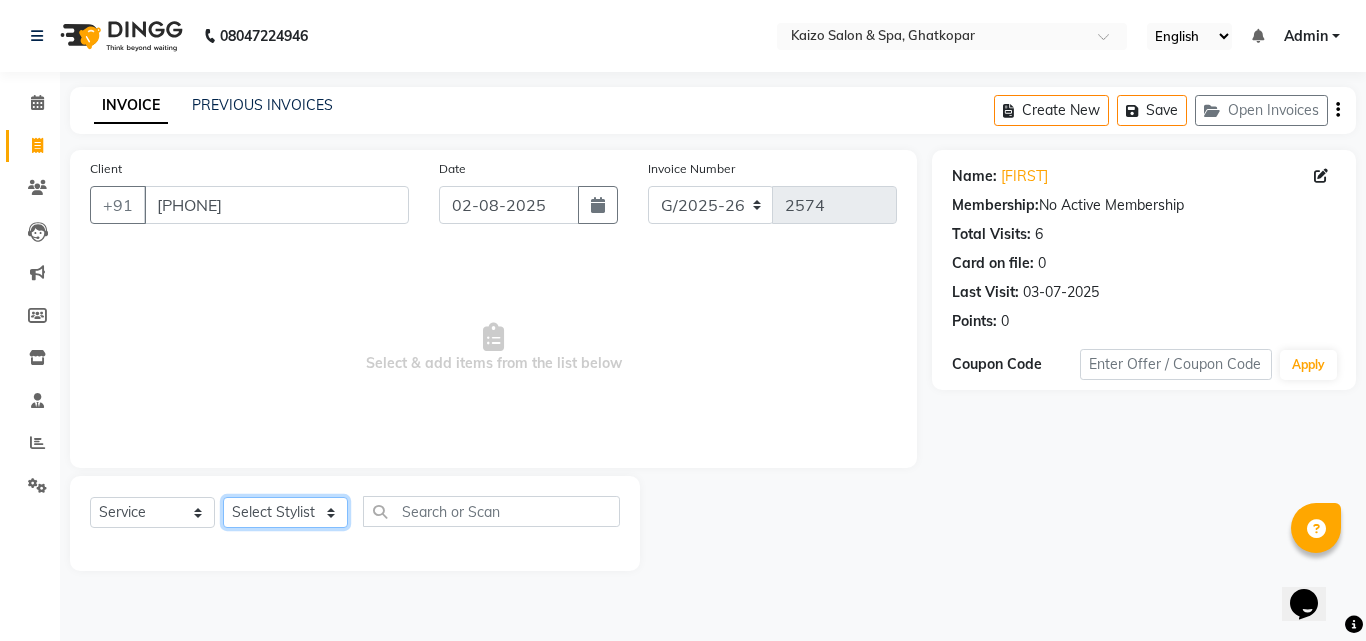 click on "Select Stylist [FIRST] [FIRST] [FIRST] [FIRST] [FIRST] [FIRST] Front Desk [FIRST] [FIRST] [FIRST] [FIRST] [FIRST] [FIRST] [FIRST] [FIRST] [FIRST] [FIRST] [FIRST] [FIRST] [FIRST] [FIRST]" 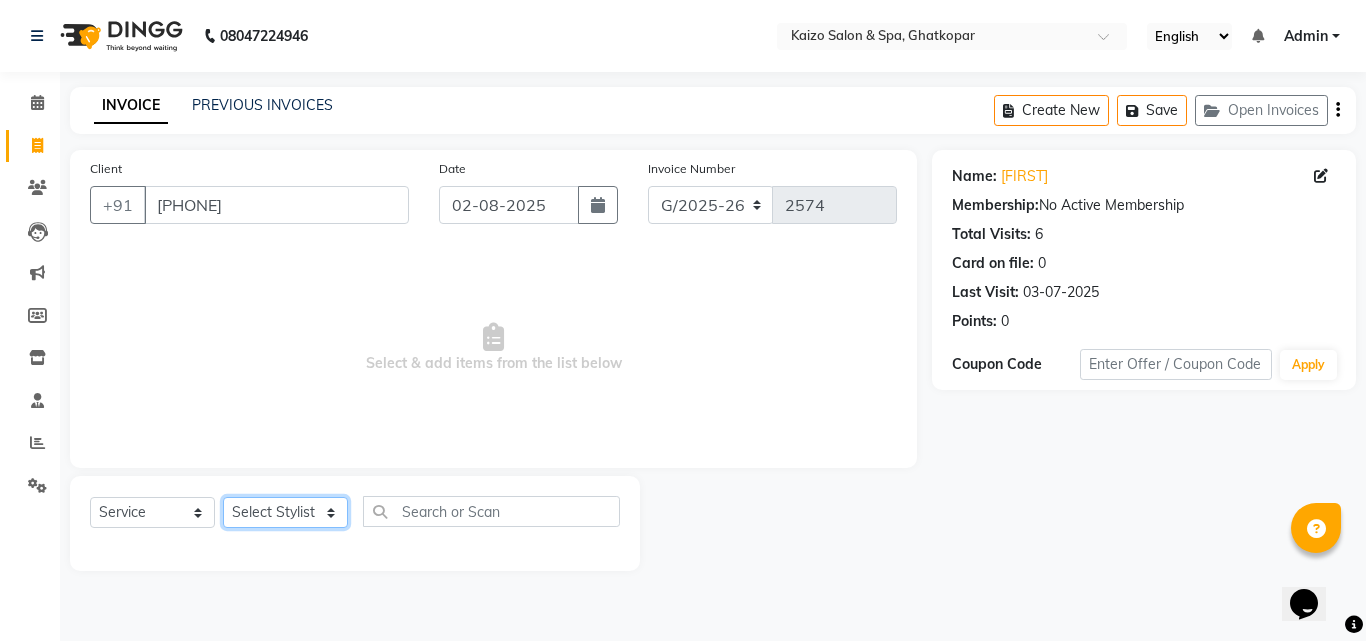select on "8842" 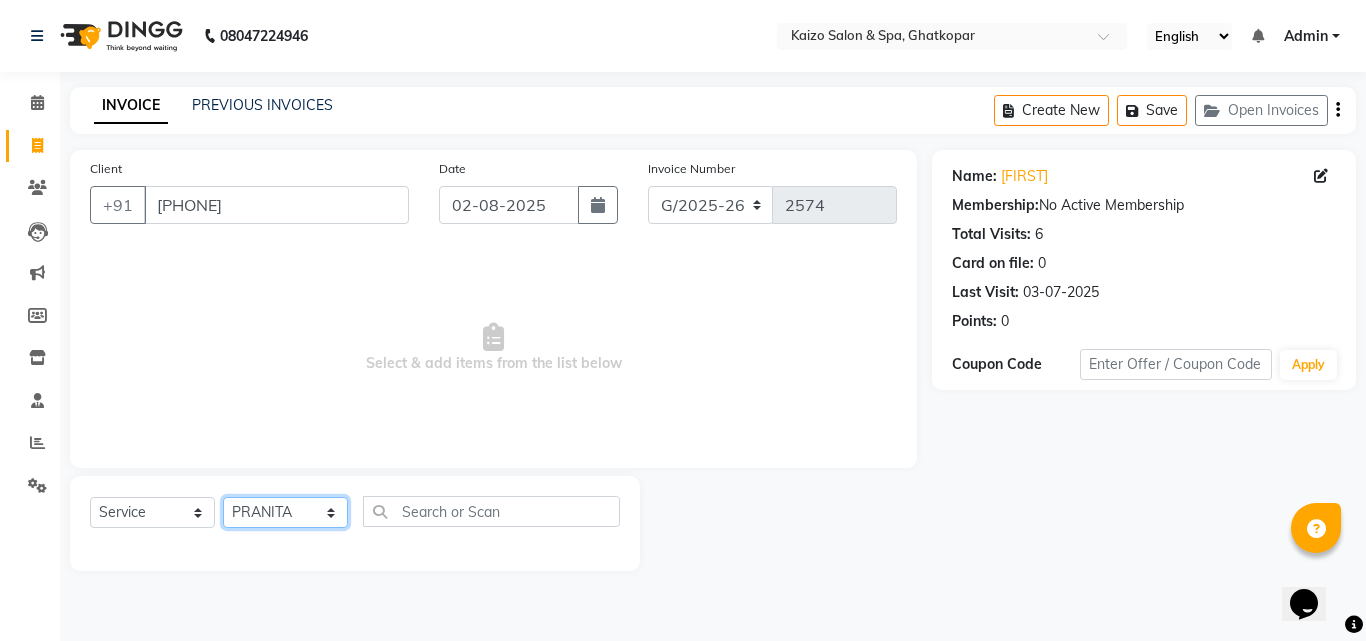 click on "Select Stylist [FIRST] [FIRST] [FIRST] [FIRST] [FIRST] [FIRST] Front Desk [FIRST] [FIRST] [FIRST] [FIRST] [FIRST] [FIRST] [FIRST] [FIRST] [FIRST] [FIRST] [FIRST] [FIRST] [FIRST] [FIRST]" 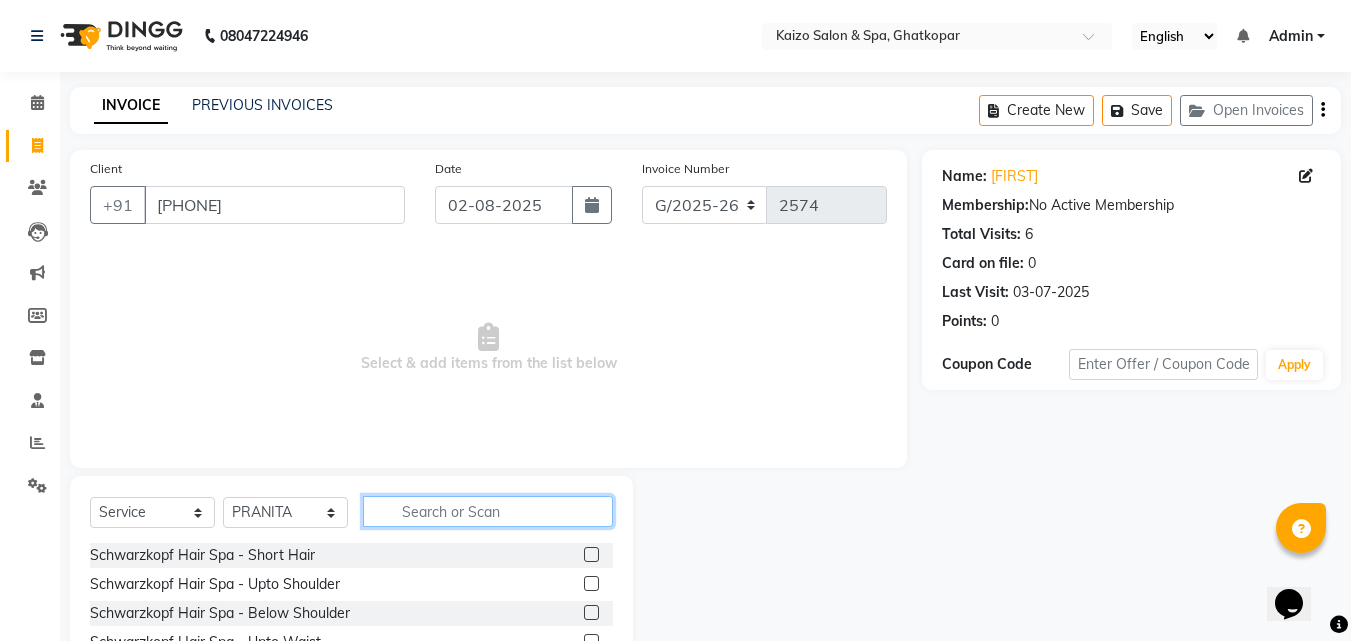 click 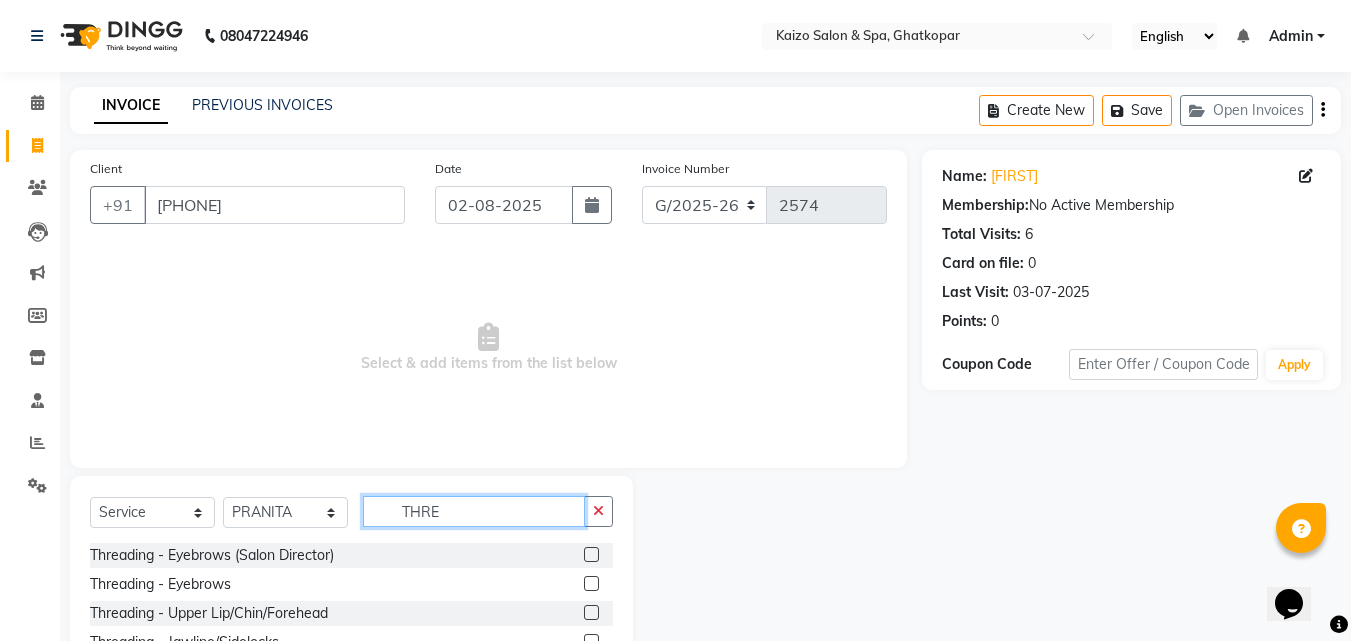 scroll, scrollTop: 105, scrollLeft: 0, axis: vertical 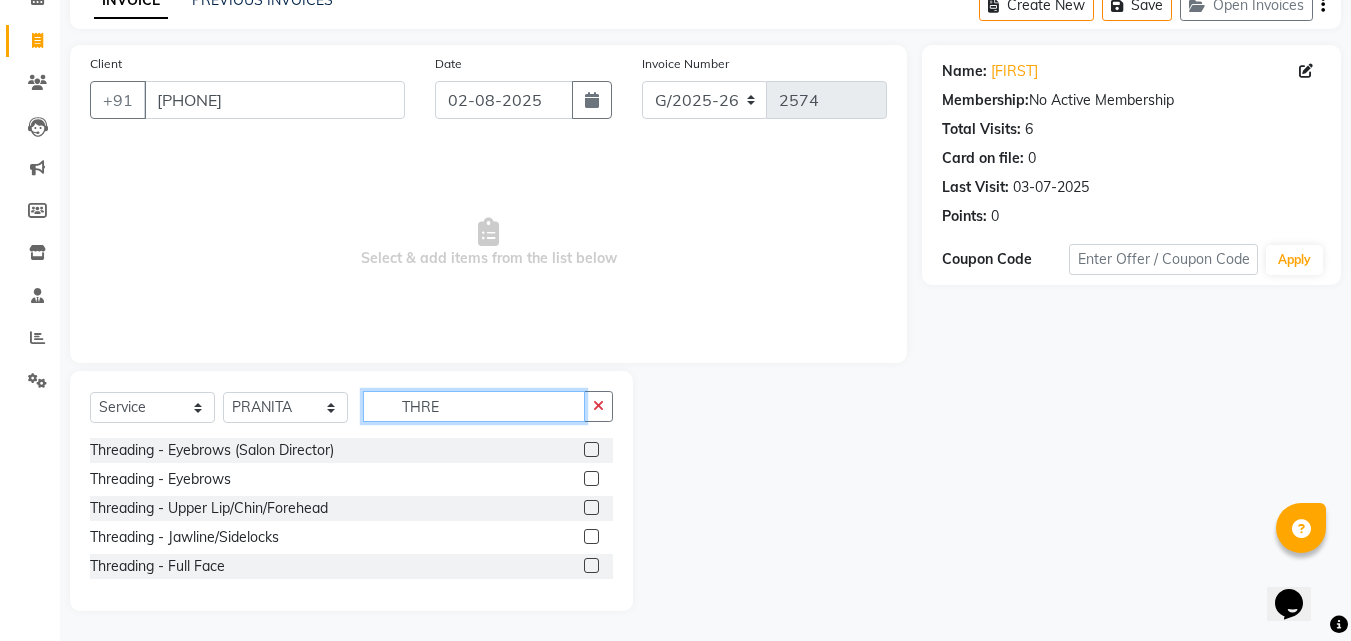 type on "THRE" 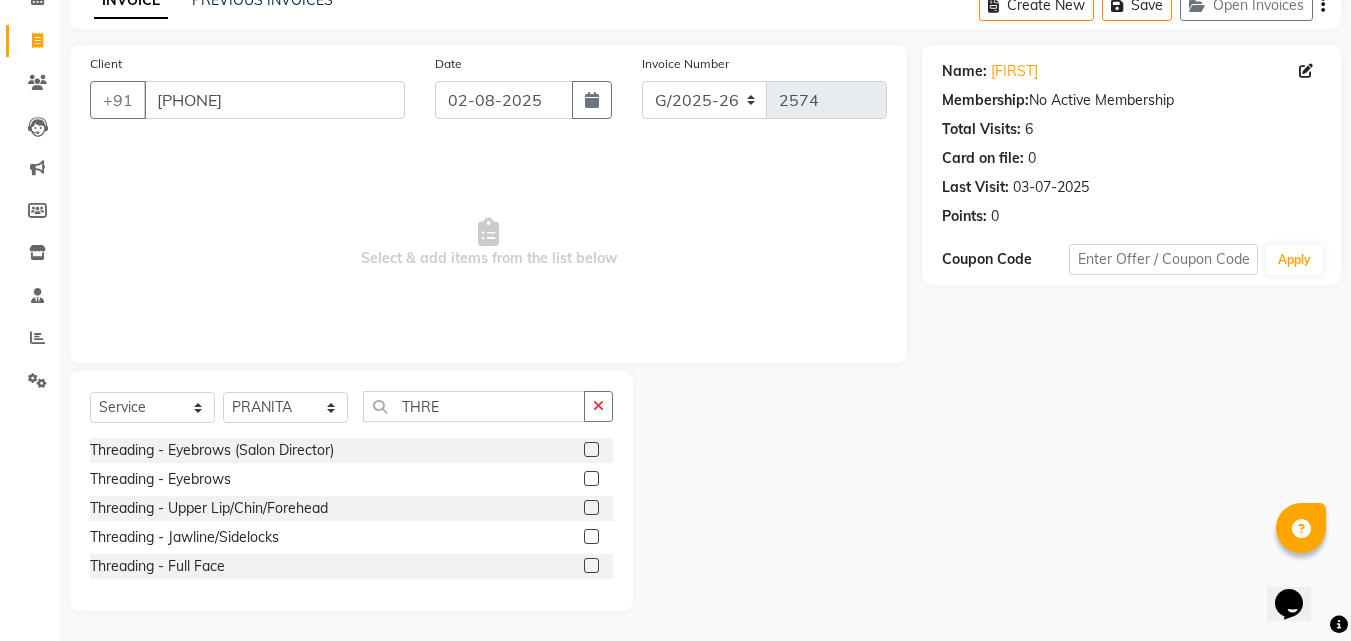 click 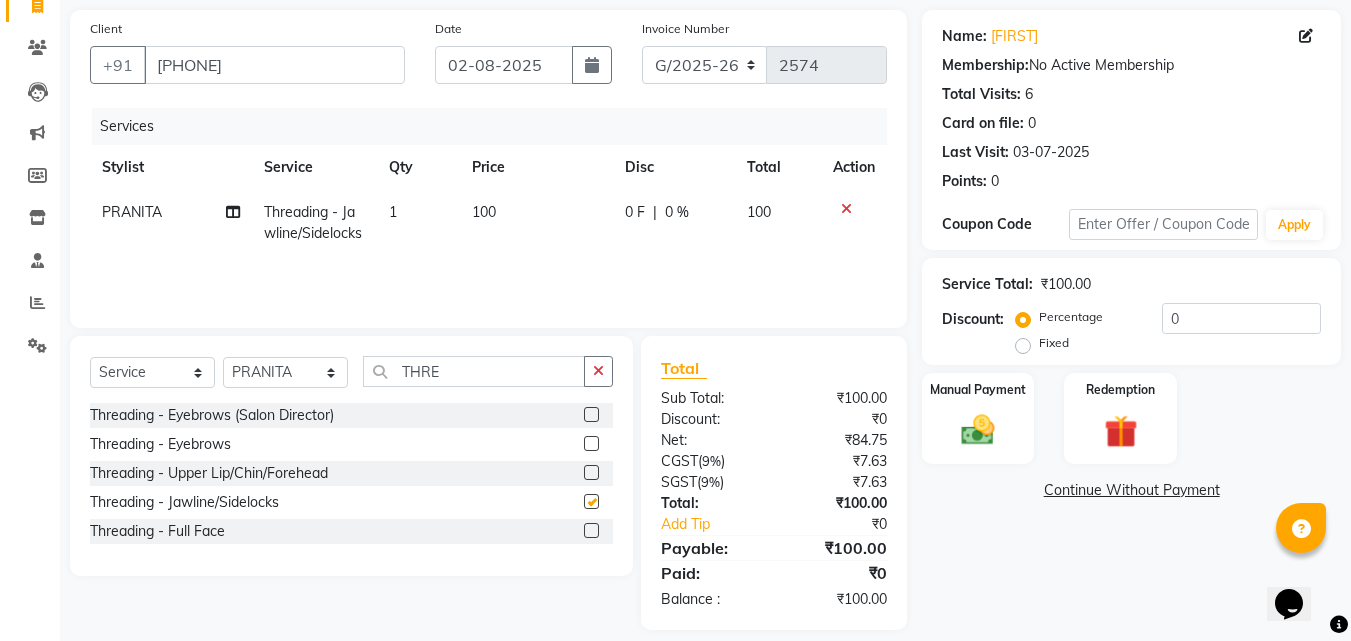 checkbox on "false" 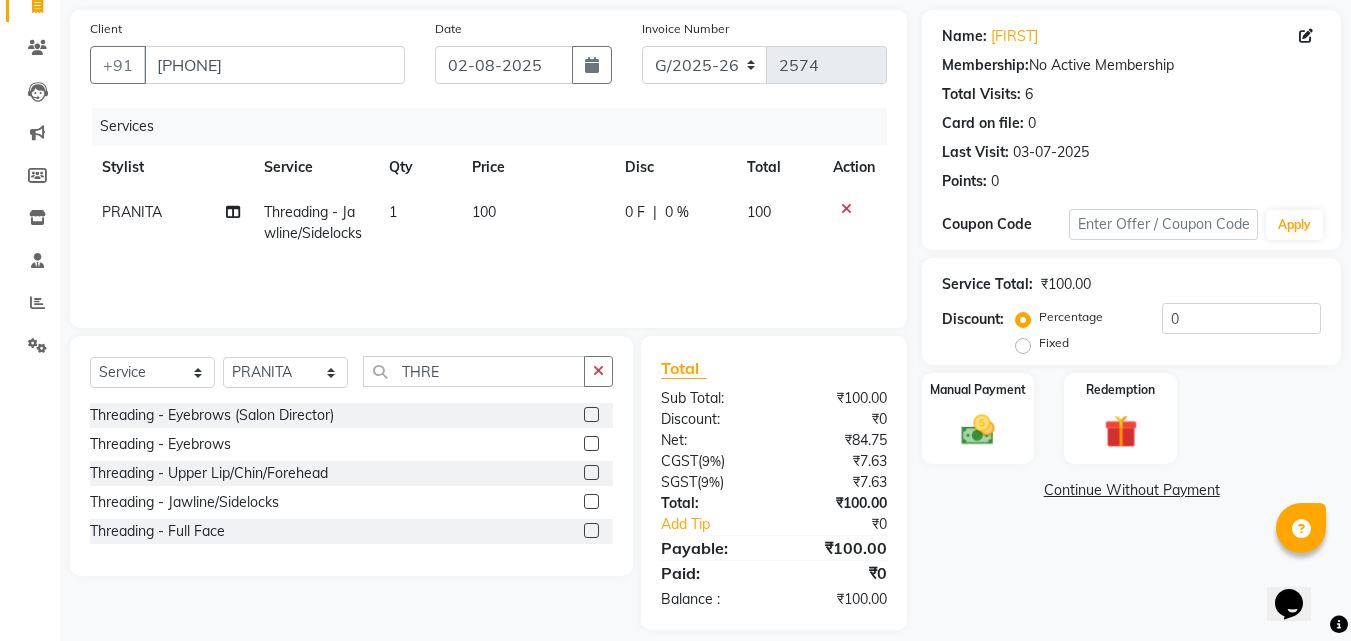 scroll, scrollTop: 159, scrollLeft: 0, axis: vertical 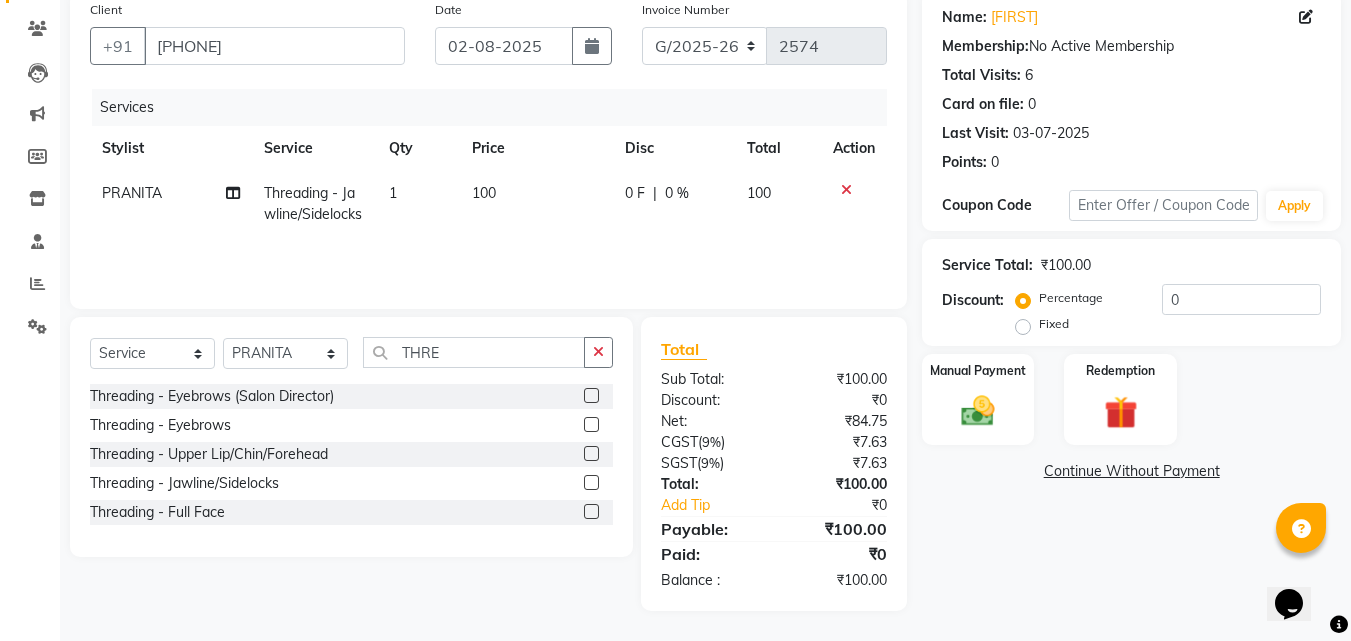 click 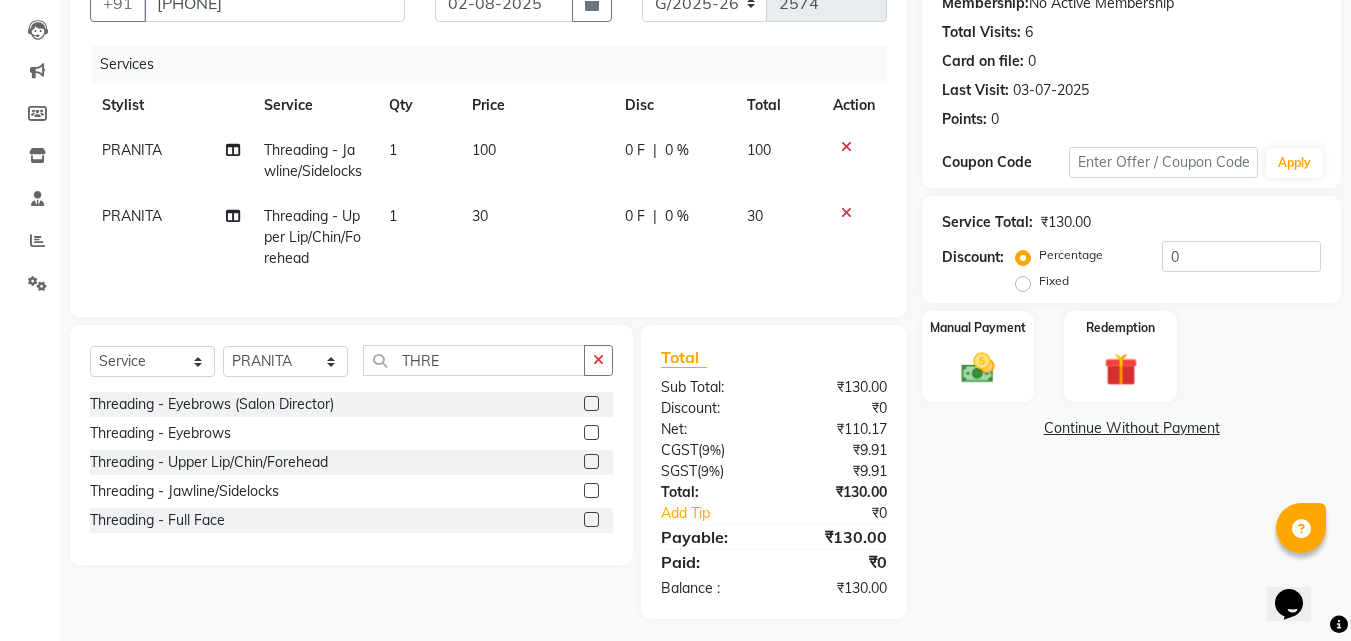 scroll, scrollTop: 225, scrollLeft: 0, axis: vertical 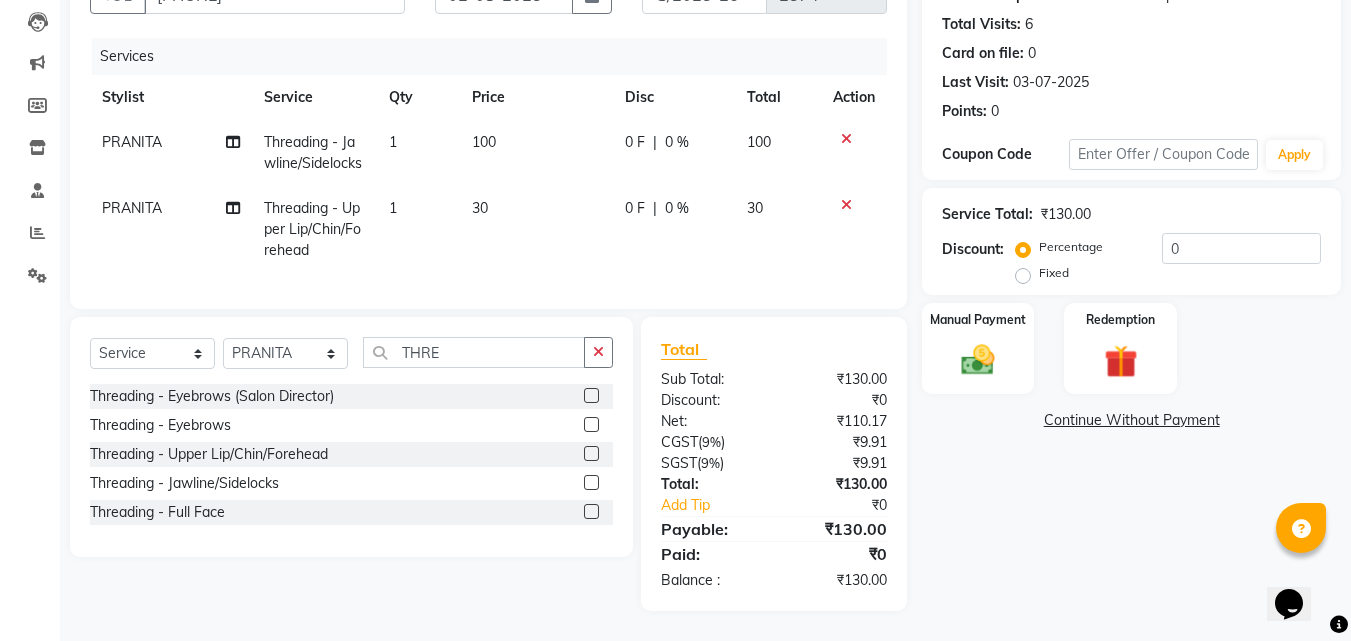click 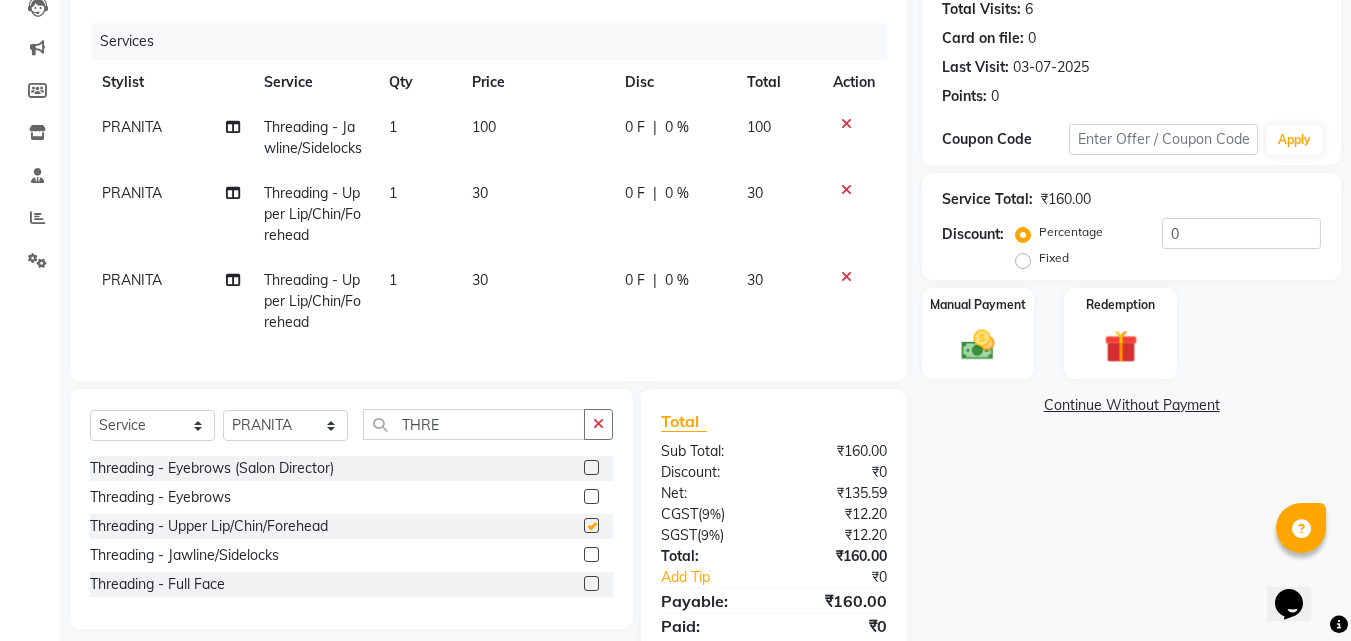 checkbox on "false" 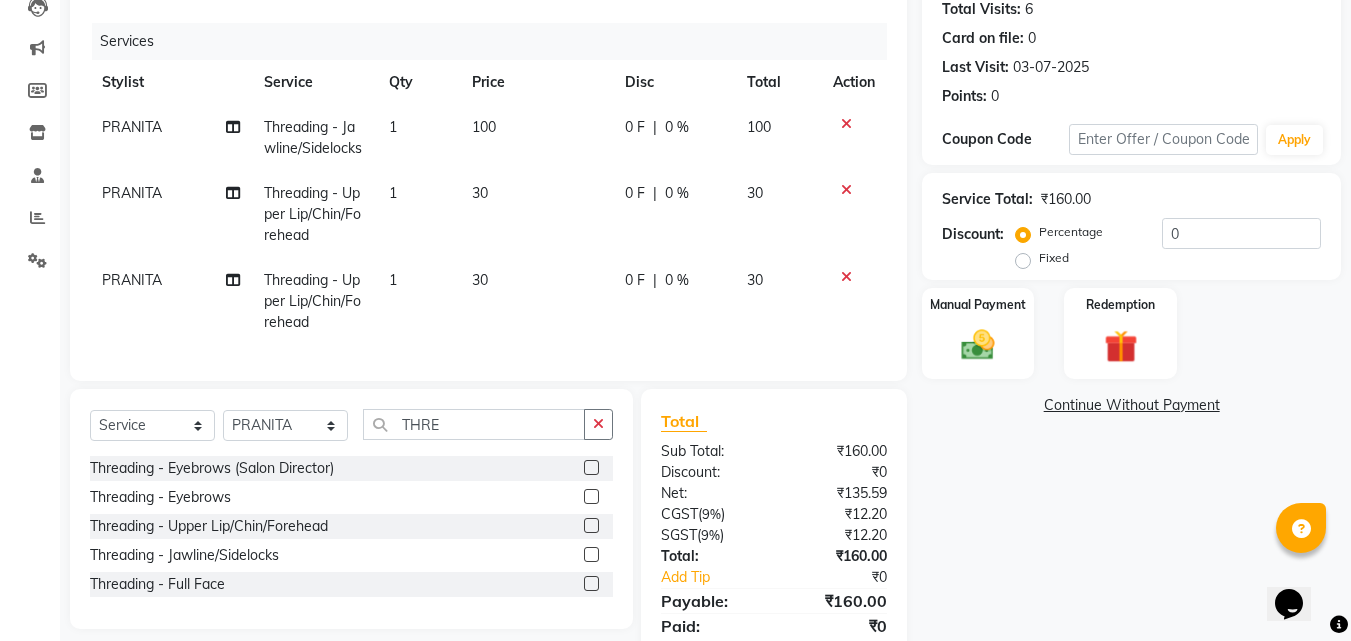 click 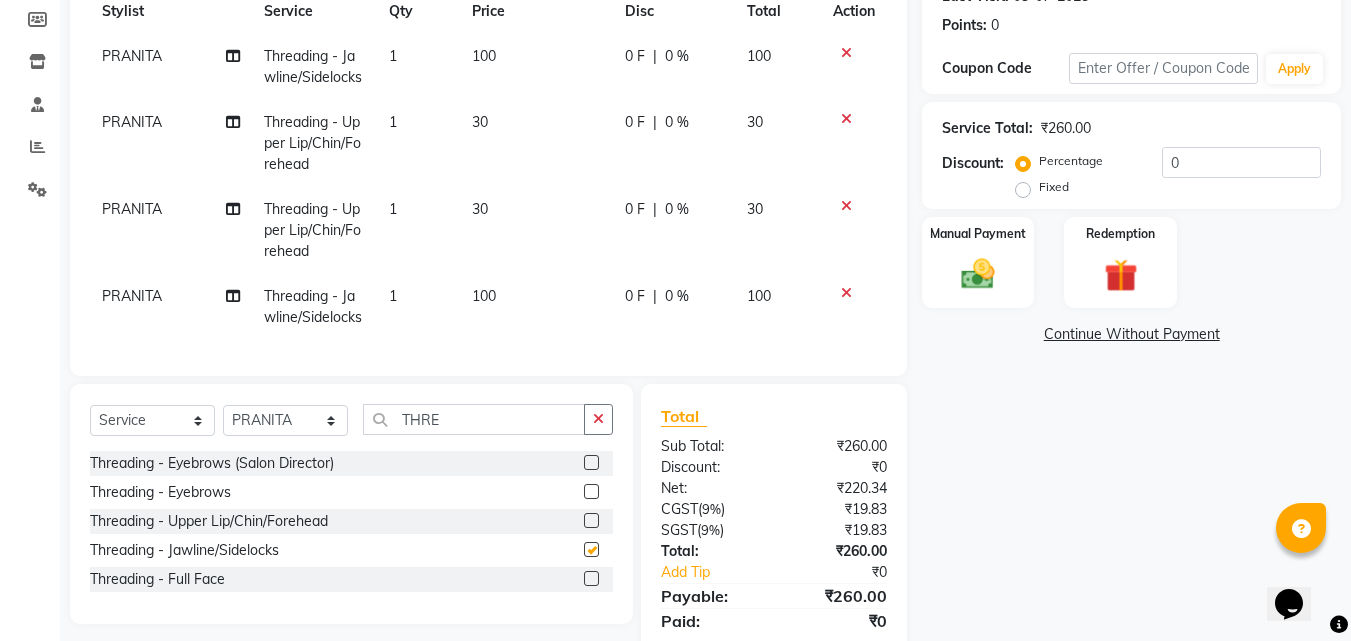 checkbox on "false" 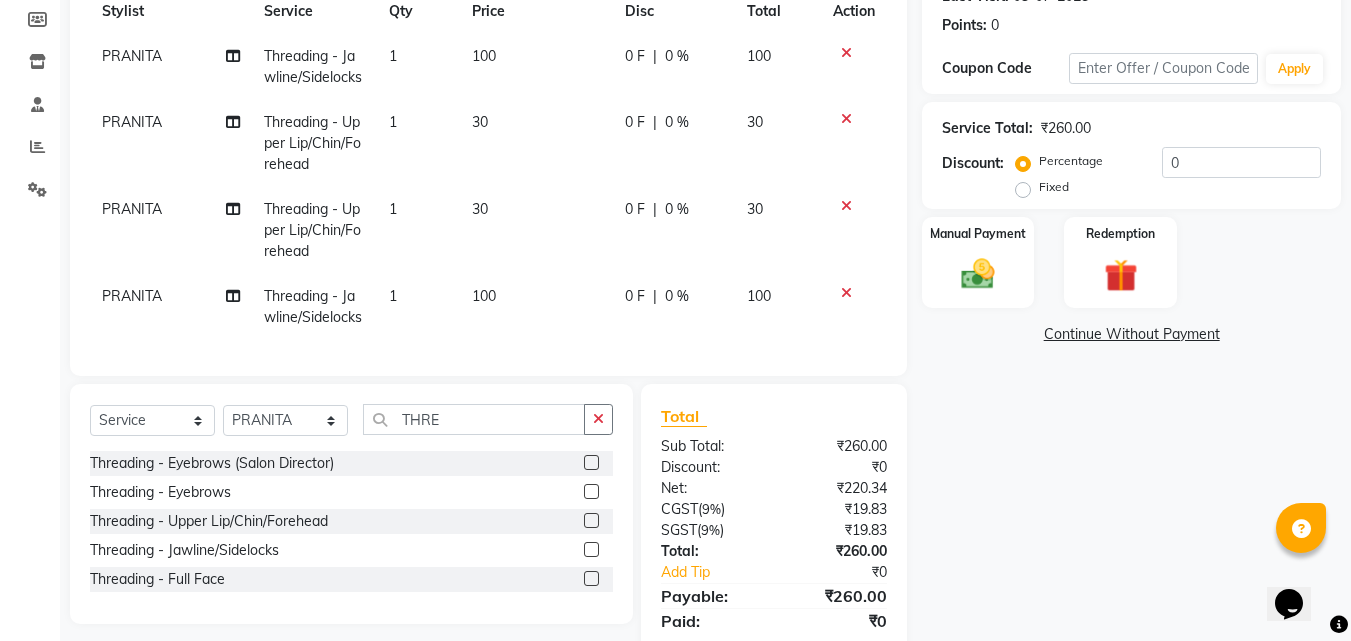 scroll, scrollTop: 378, scrollLeft: 0, axis: vertical 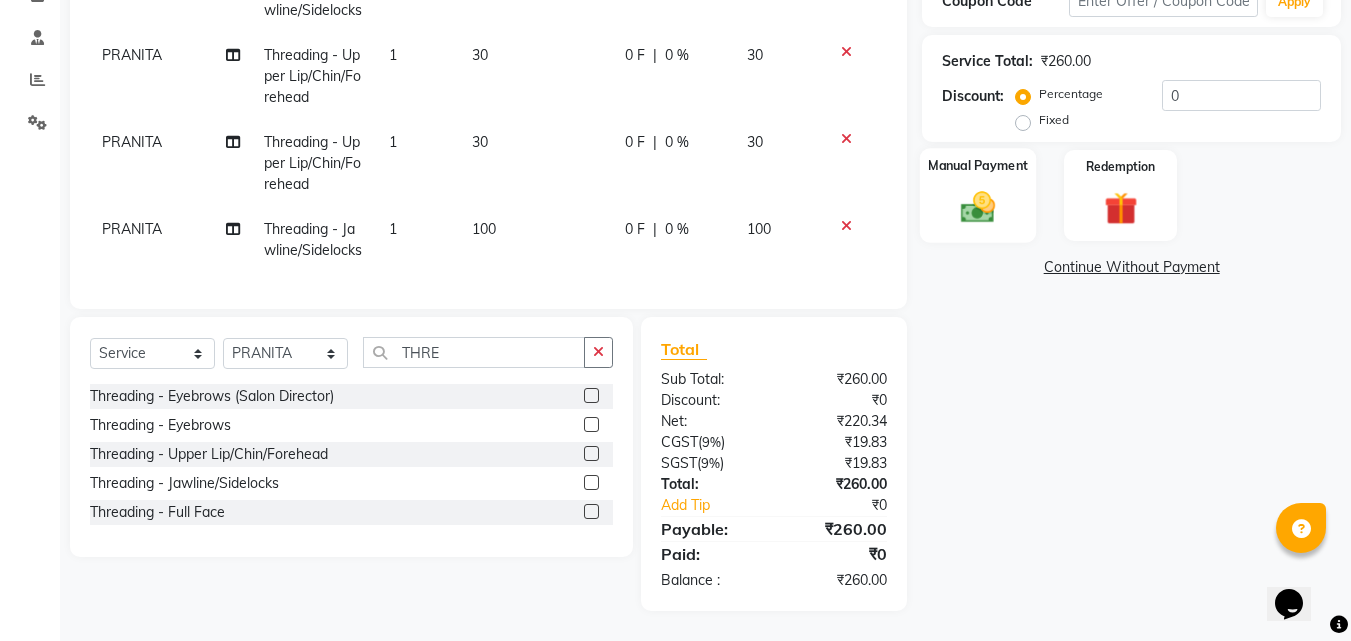 click 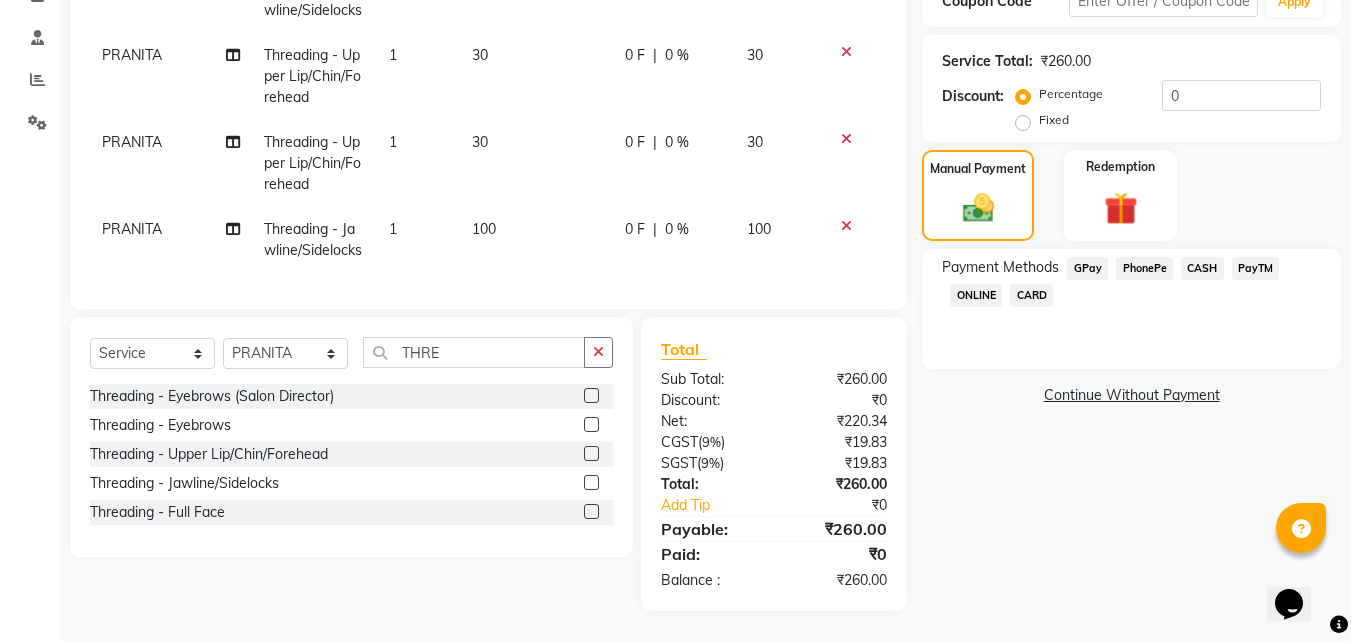 click on "PhonePe" 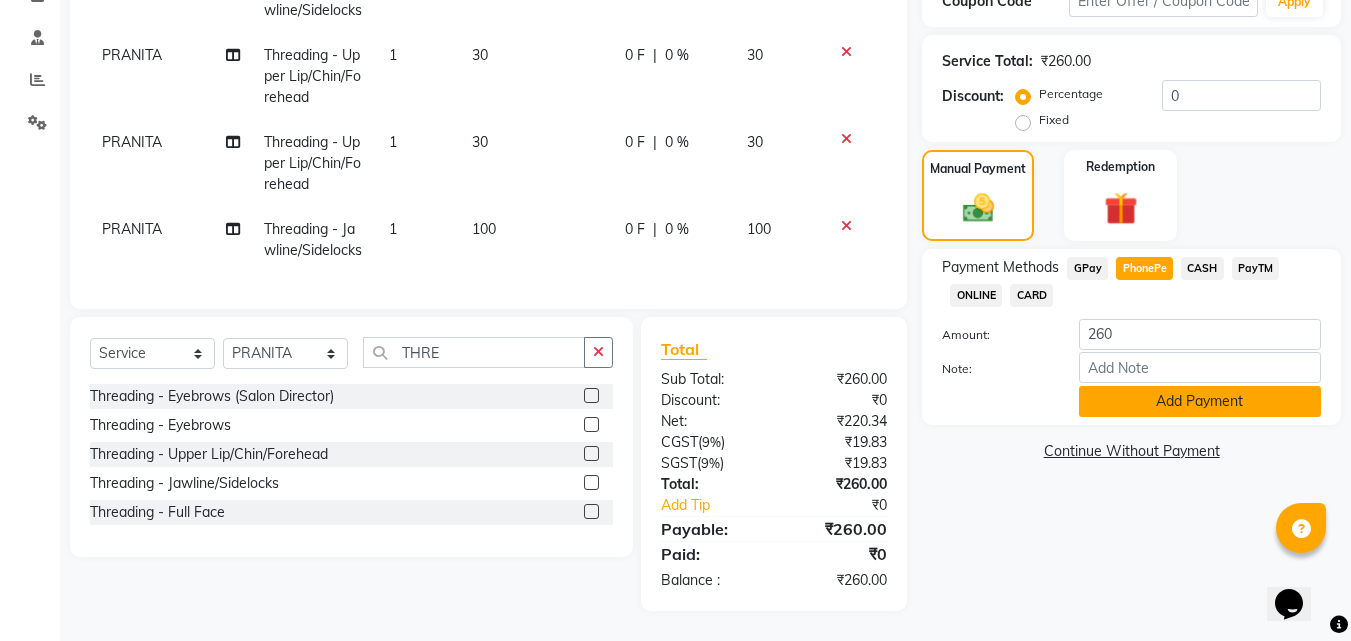 click on "Add Payment" 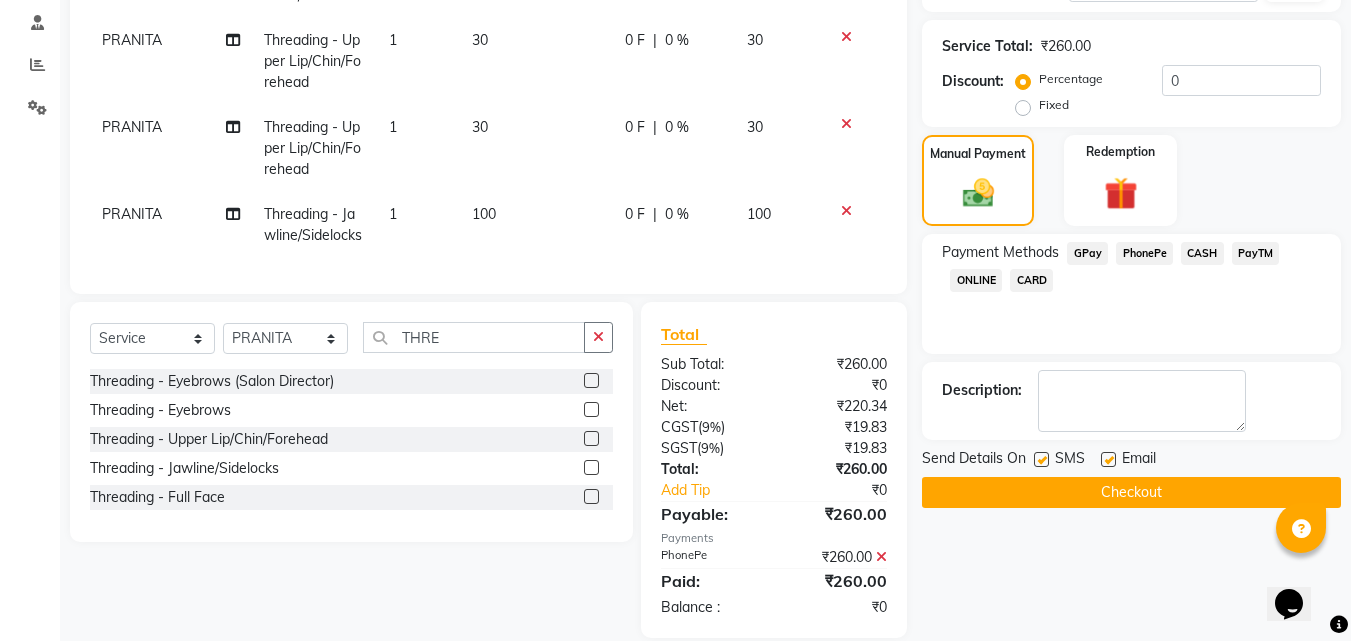 click on "Checkout" 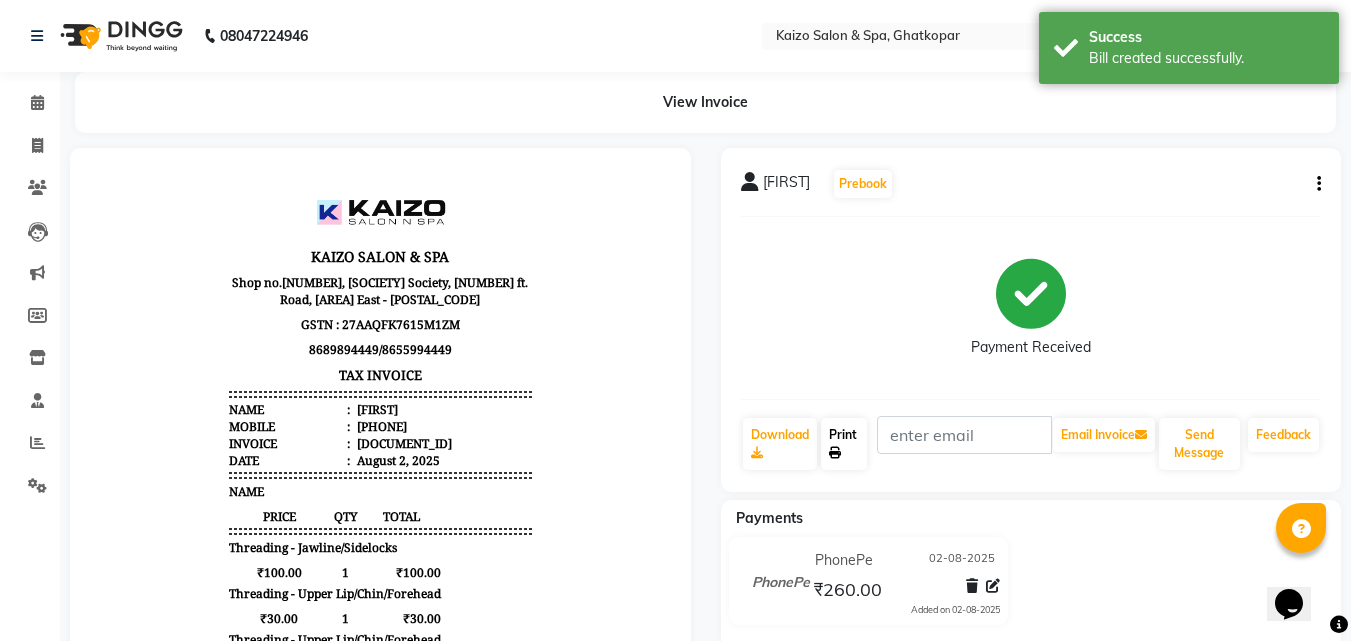 scroll, scrollTop: 0, scrollLeft: 0, axis: both 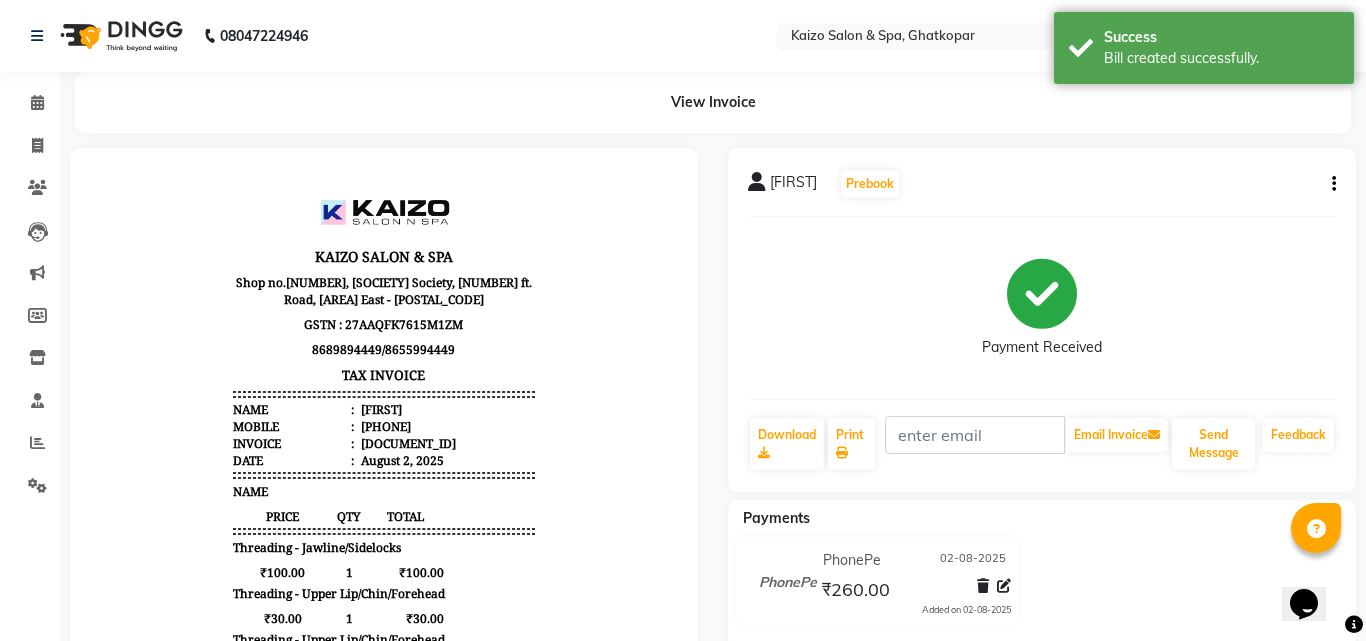 select on "service" 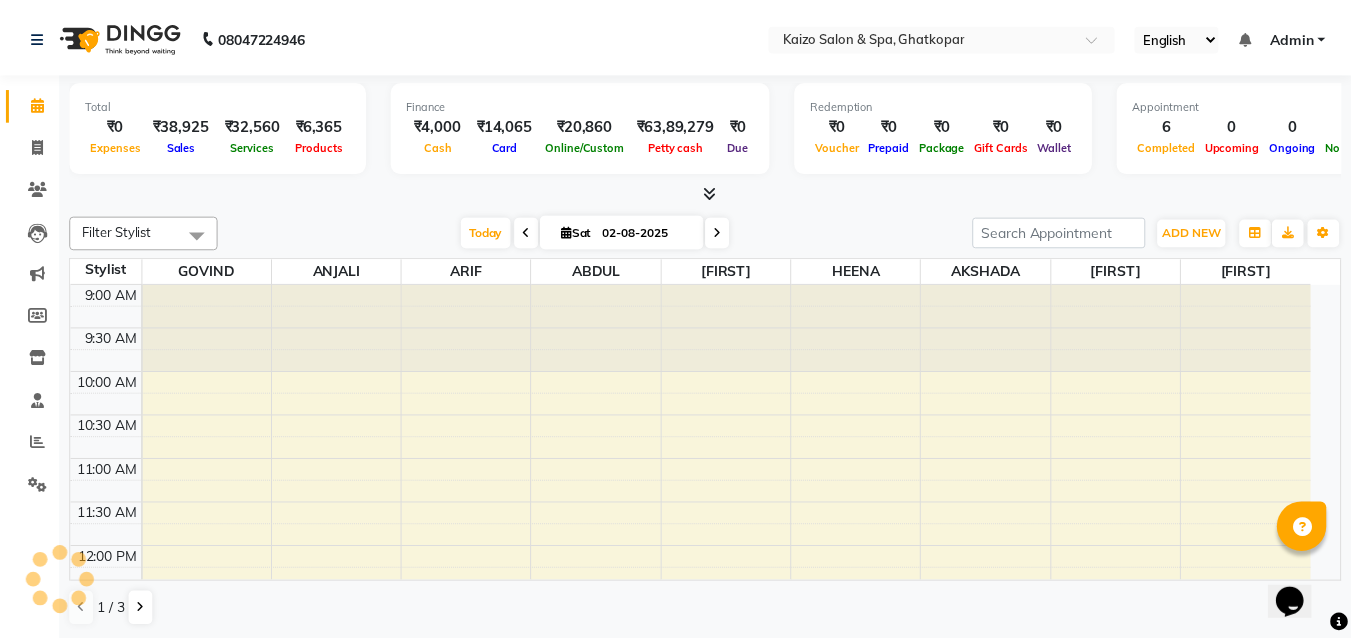 scroll, scrollTop: 0, scrollLeft: 0, axis: both 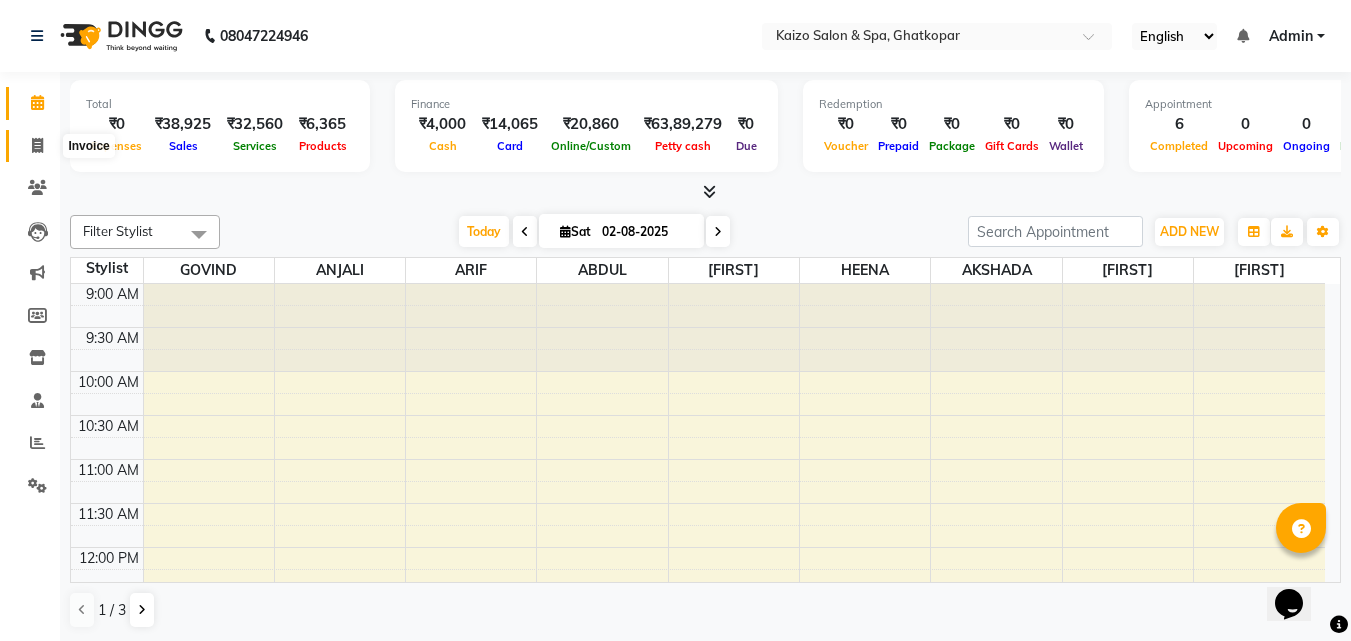 click 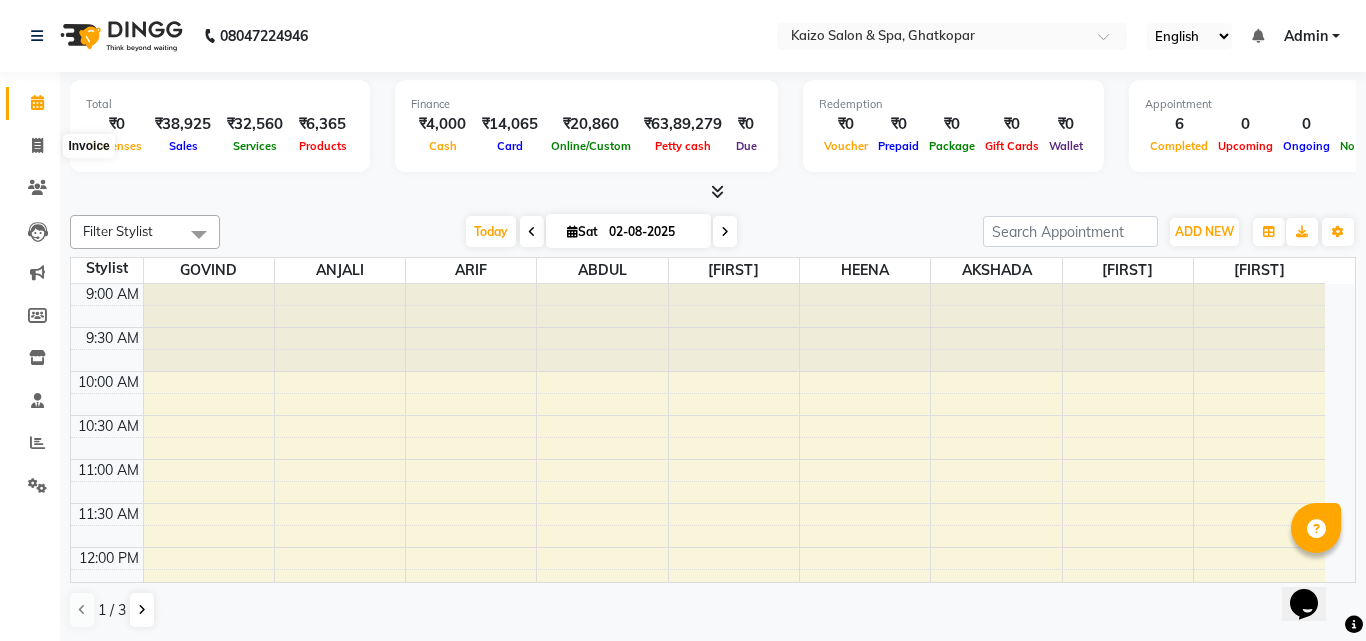 select on "service" 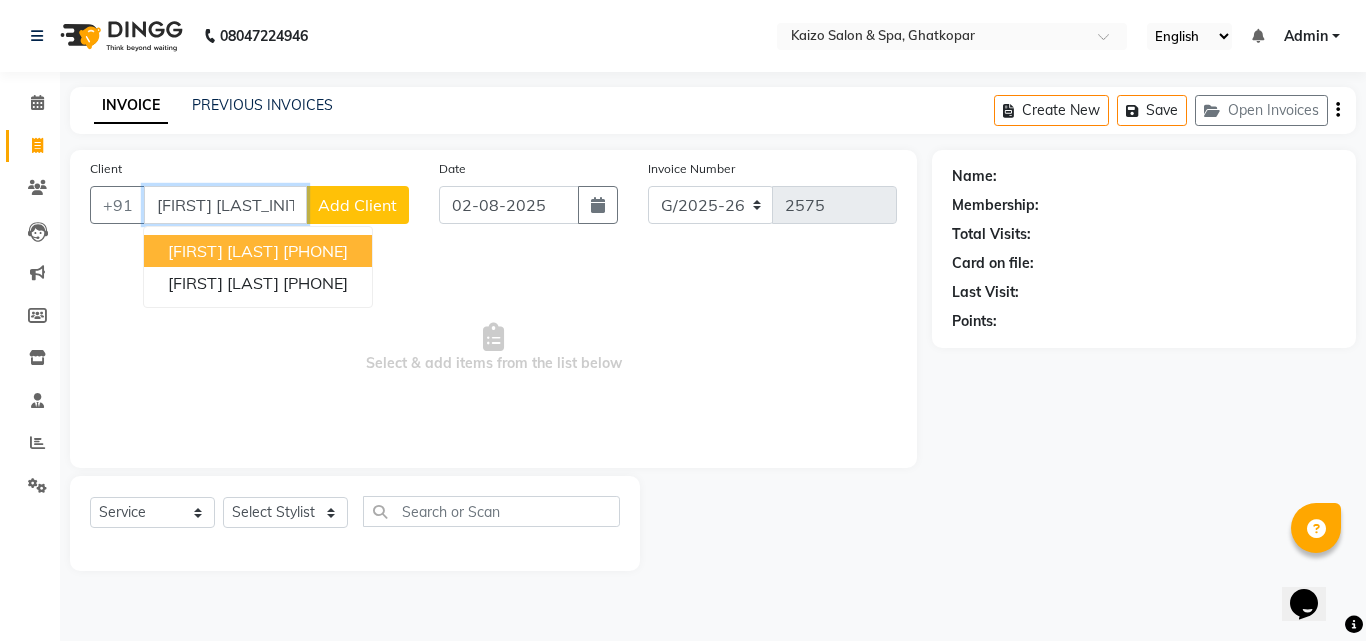 click on "[FIRST] [LAST]" at bounding box center (223, 251) 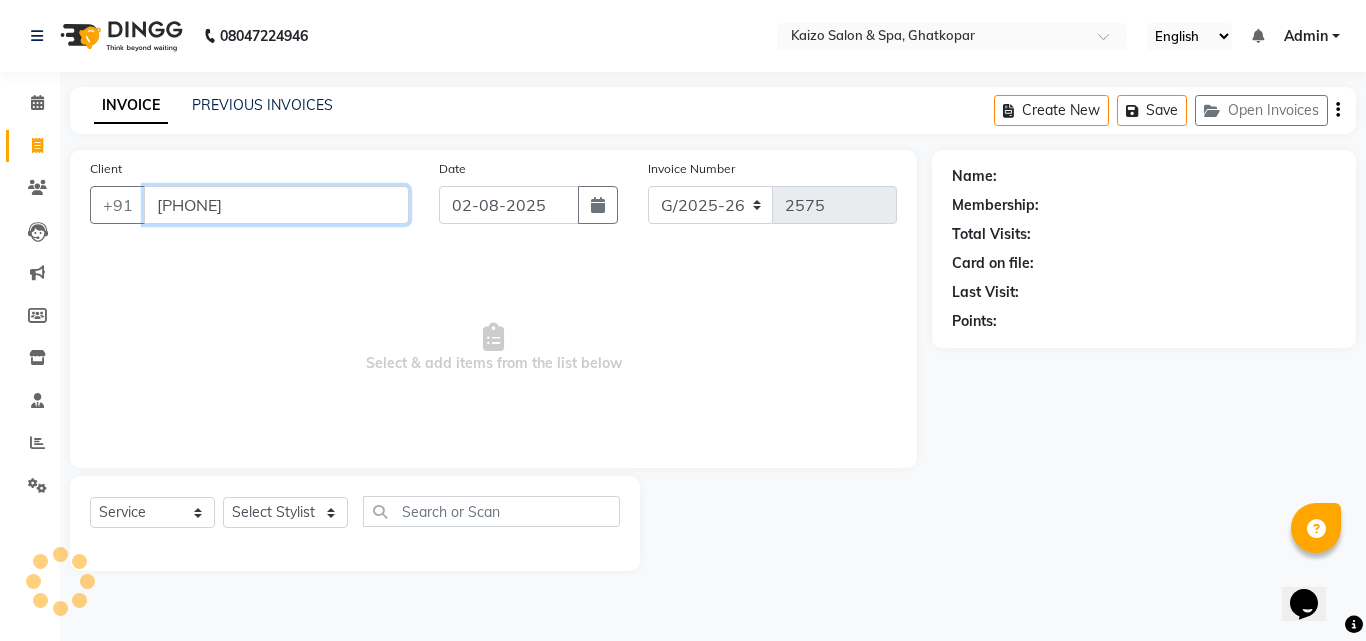 type on "[PHONE]" 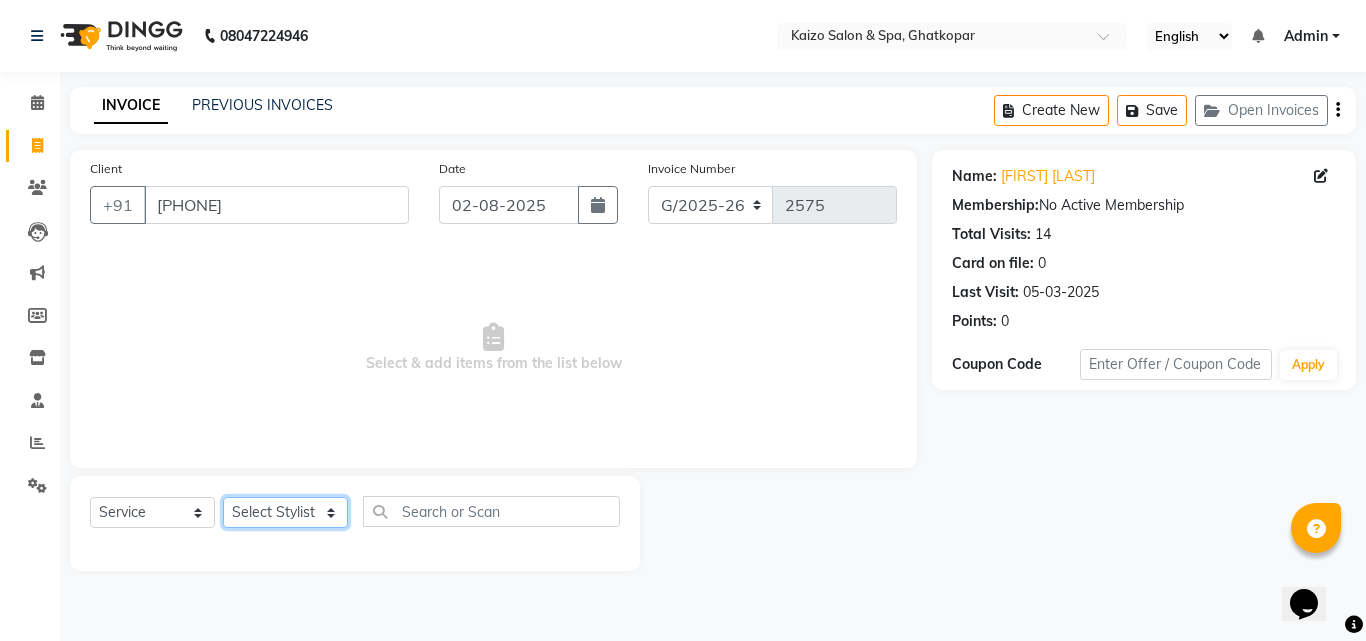 drag, startPoint x: 286, startPoint y: 517, endPoint x: 284, endPoint y: 500, distance: 17.117243 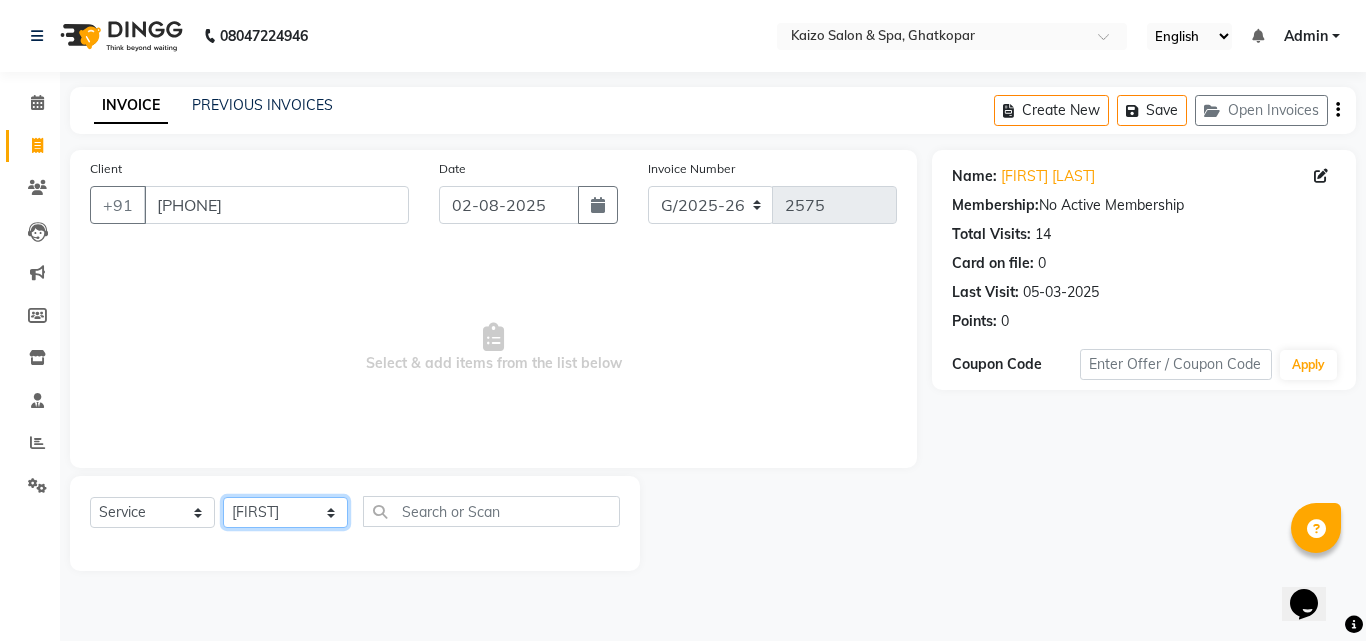 click on "Select Stylist [FIRST] [FIRST] [FIRST] [FIRST] [FIRST] [FIRST] Front Desk [FIRST] [FIRST] [FIRST] [FIRST] [FIRST] [FIRST] [FIRST] [FIRST] [FIRST] [FIRST] [FIRST] [FIRST] [FIRST] [FIRST]" 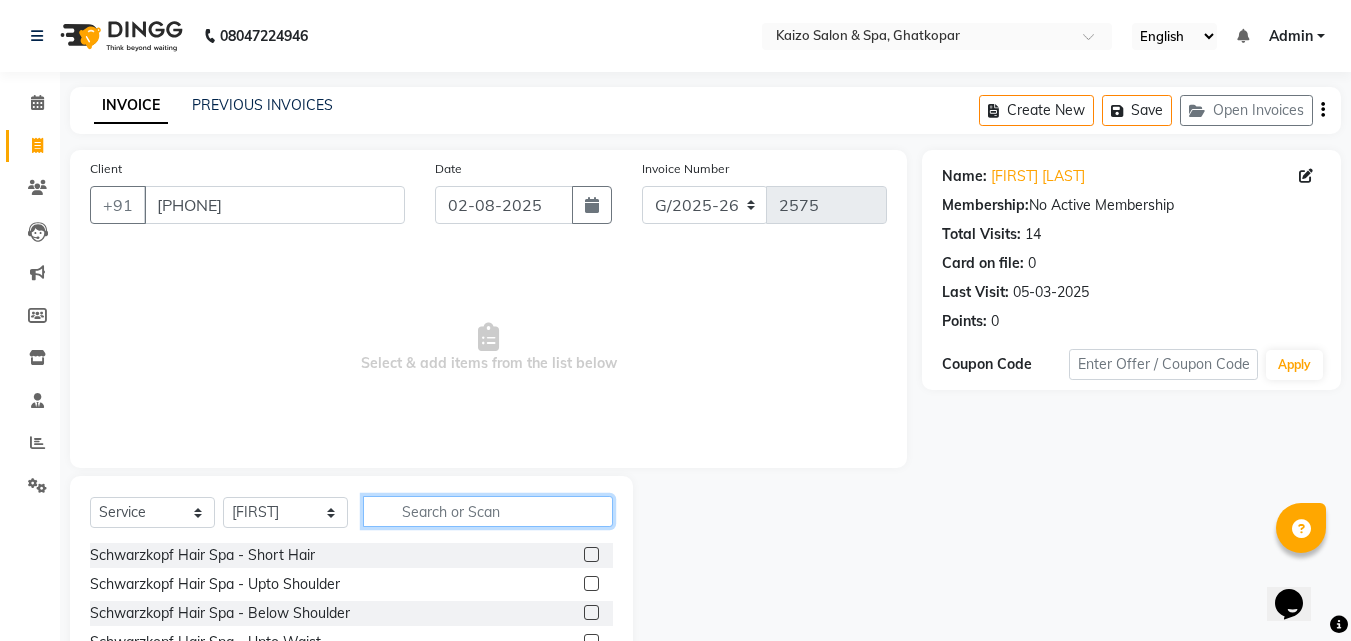 click 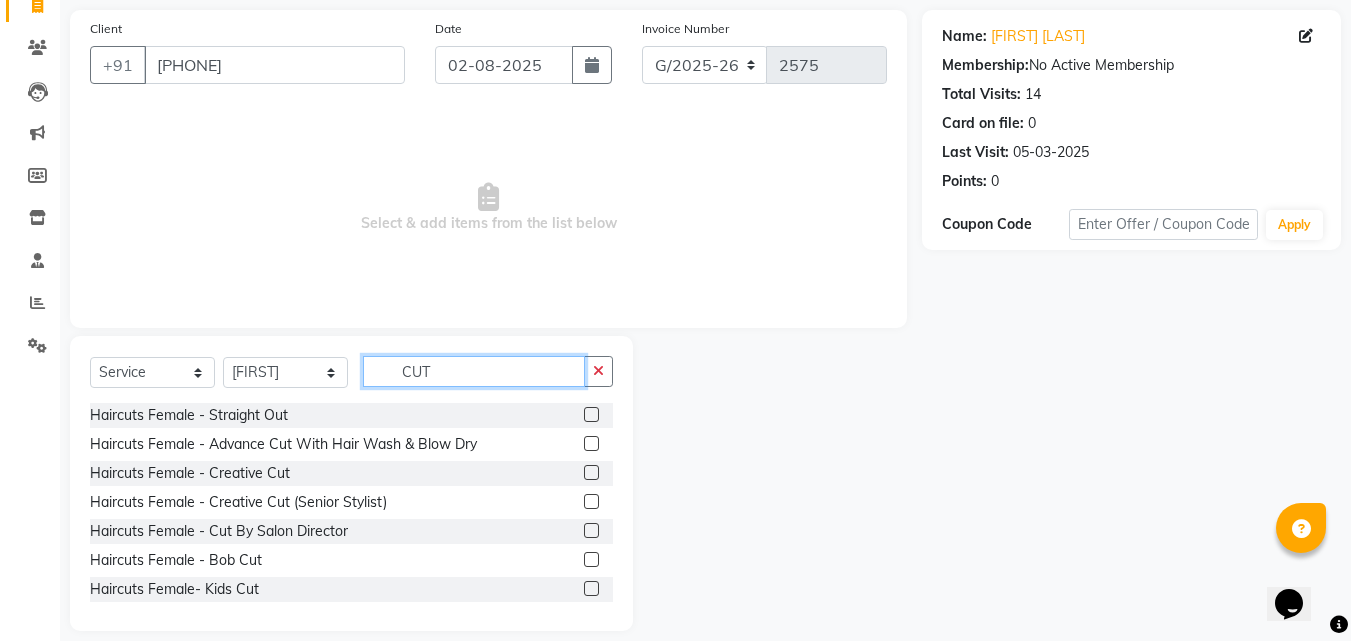 scroll, scrollTop: 160, scrollLeft: 0, axis: vertical 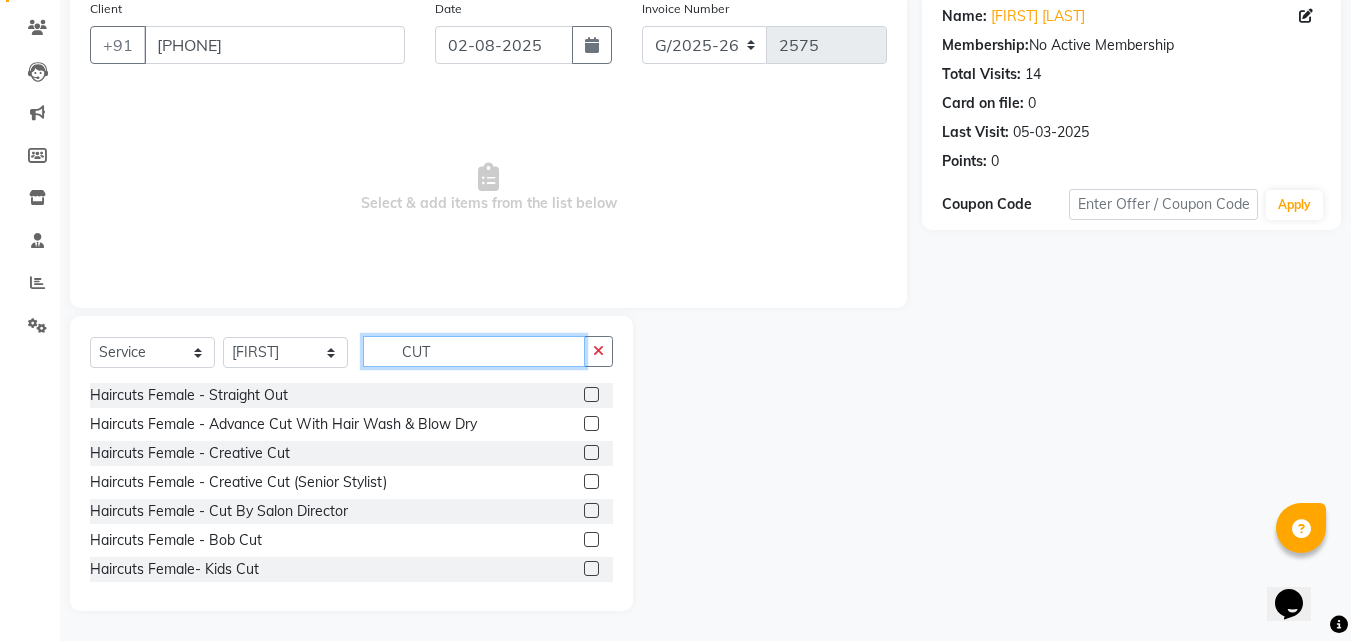 type on "CUT" 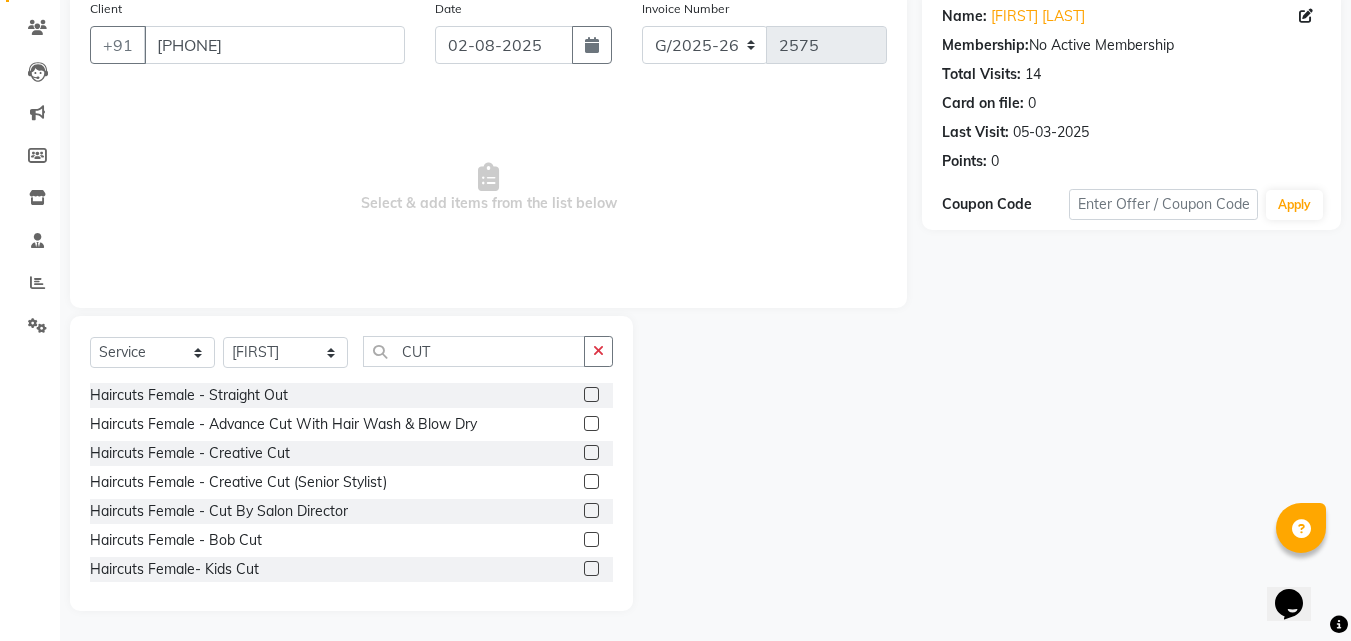 click 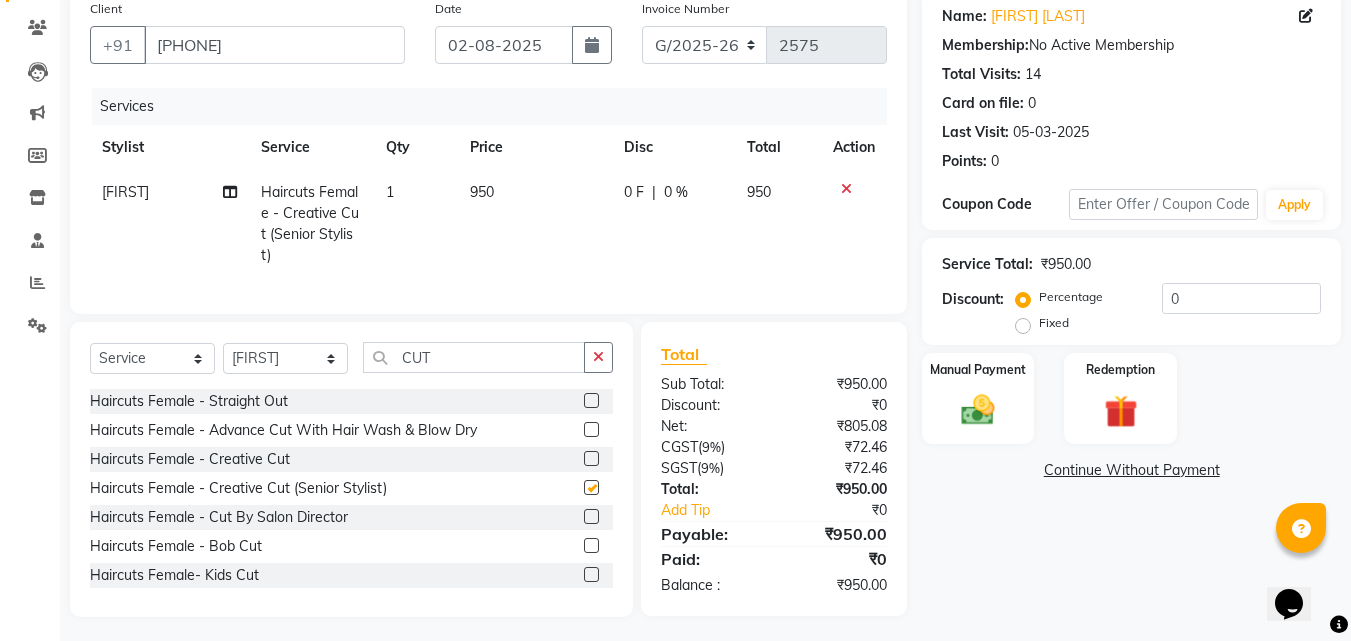 checkbox on "false" 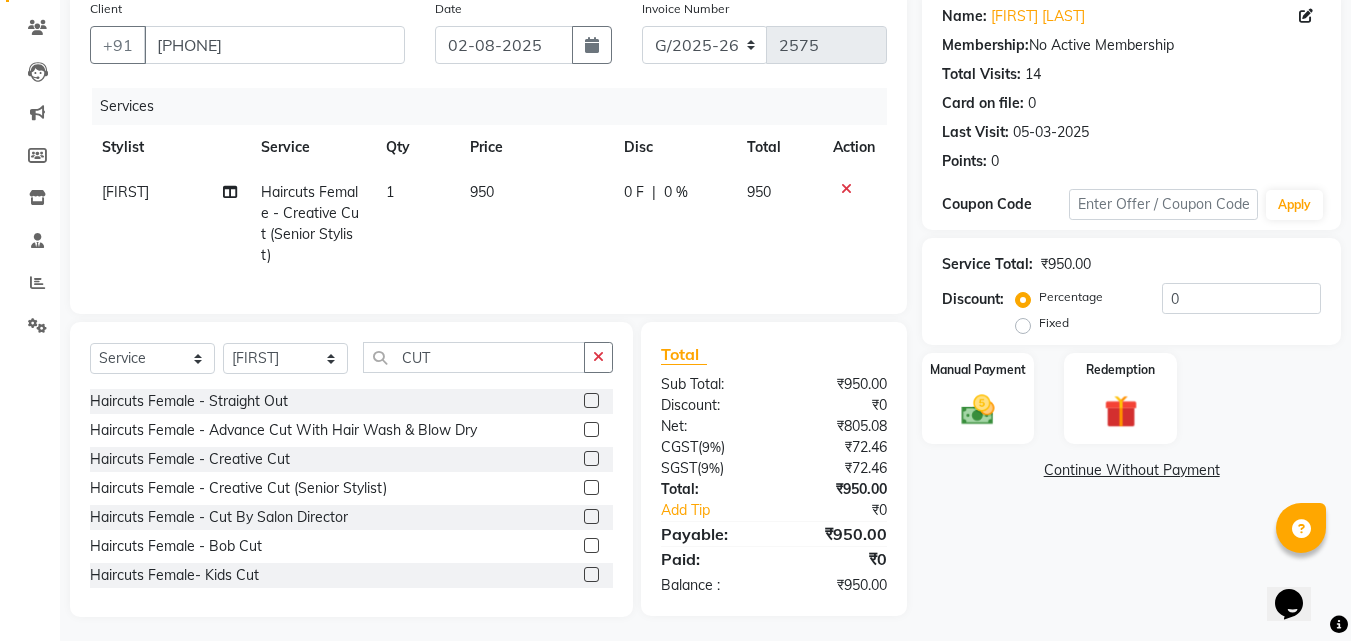 scroll, scrollTop: 181, scrollLeft: 0, axis: vertical 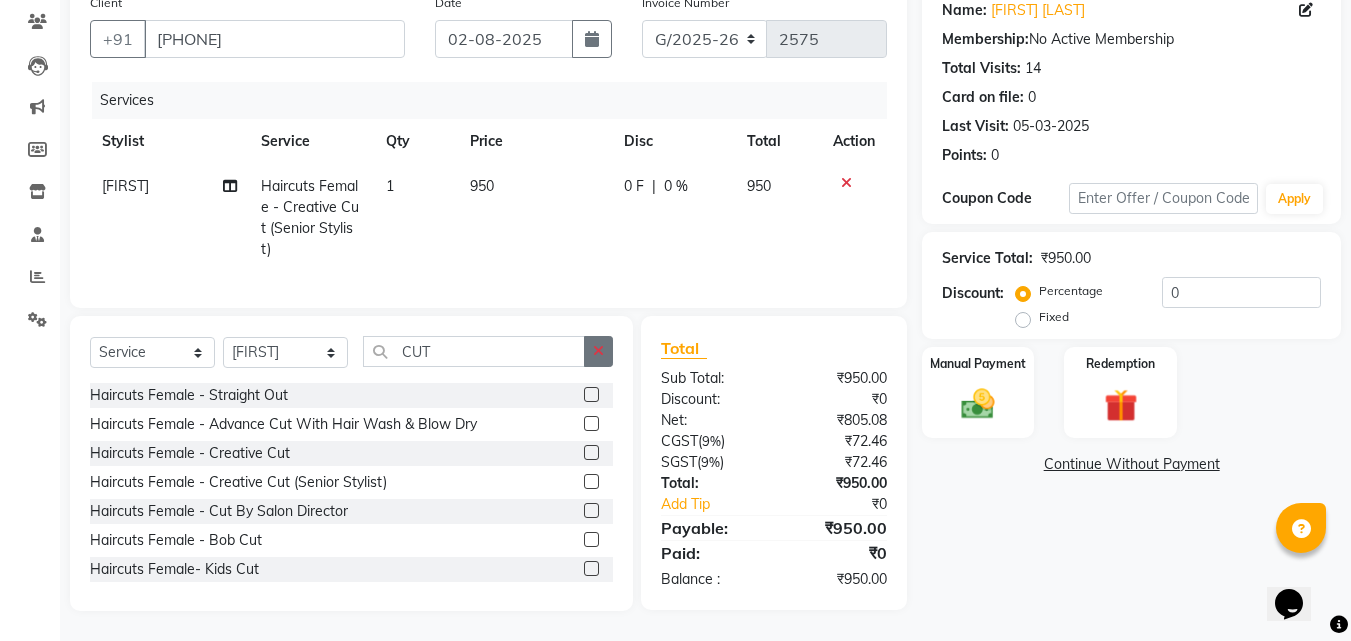 click 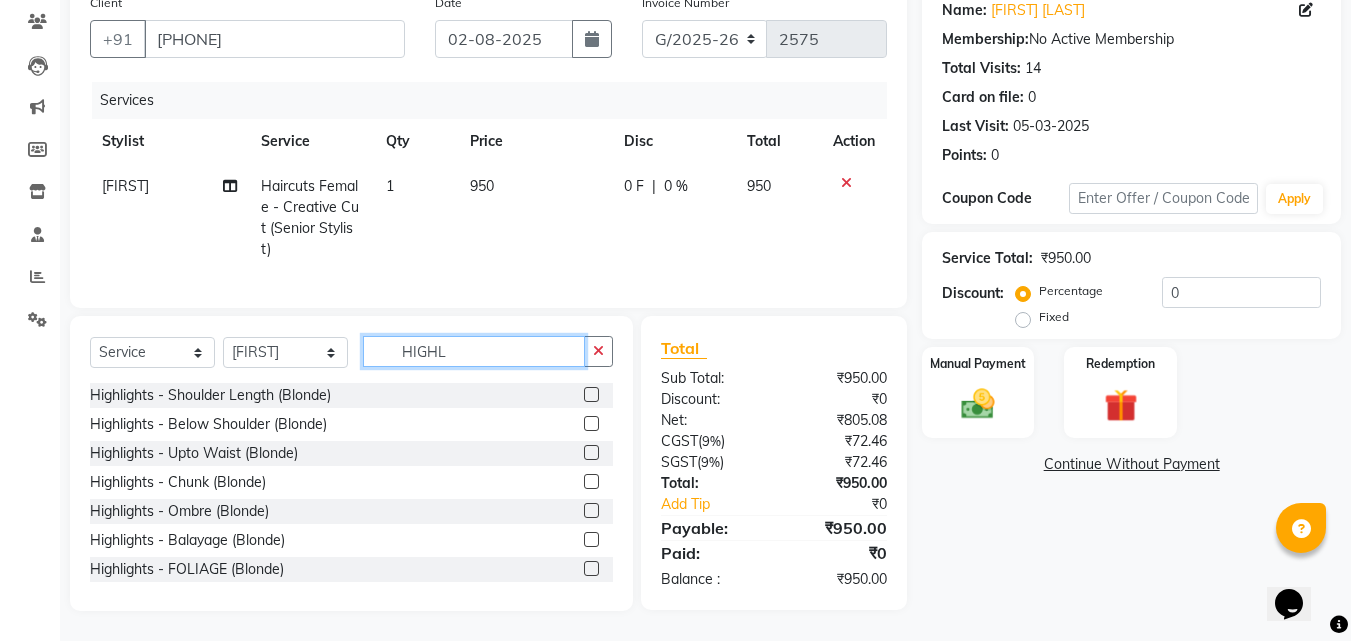 type on "HIGHL" 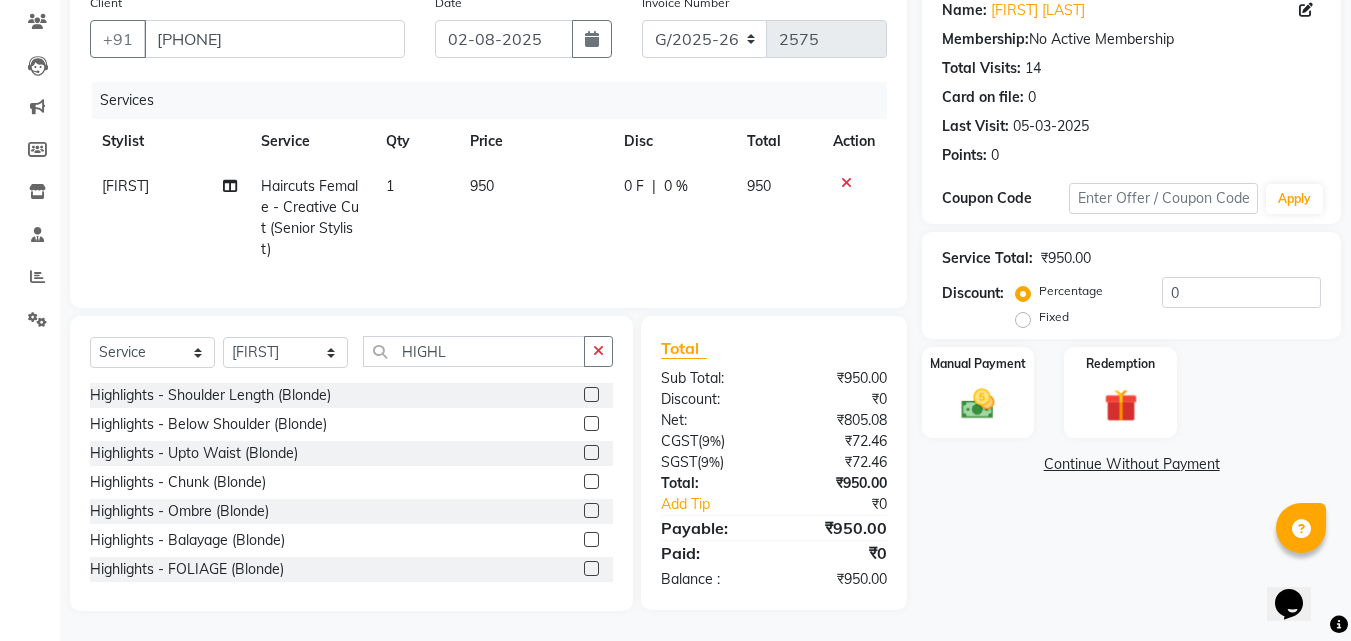 click 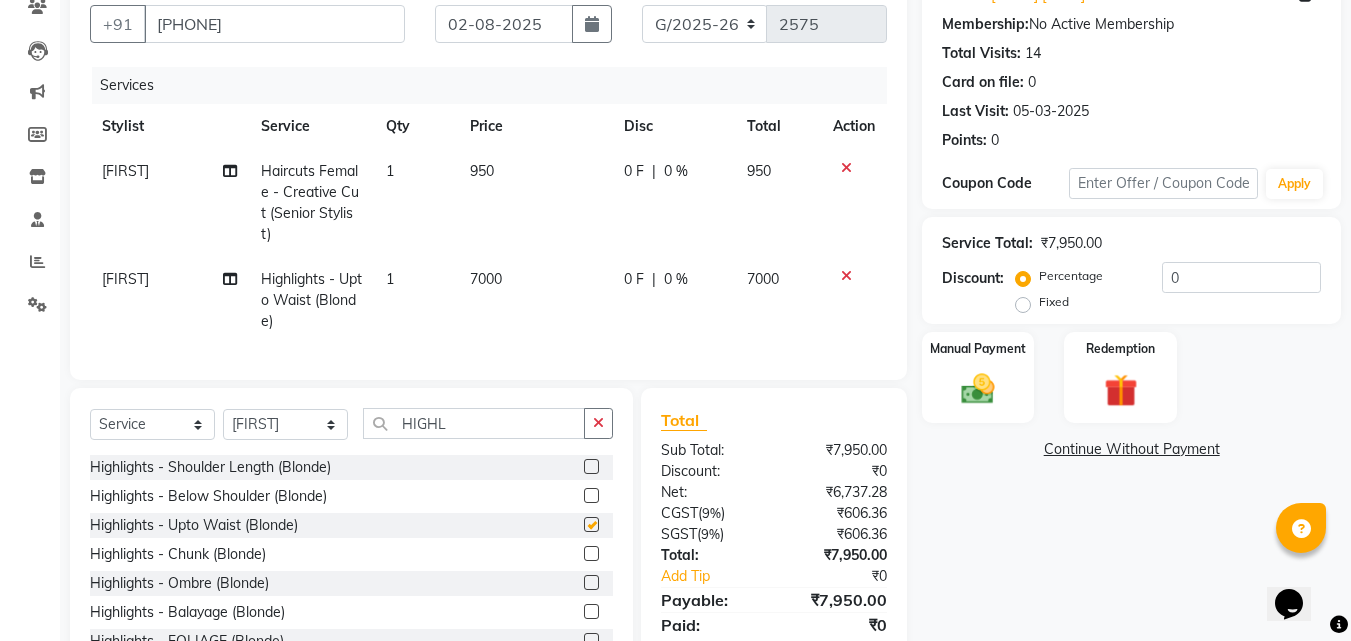 checkbox on "false" 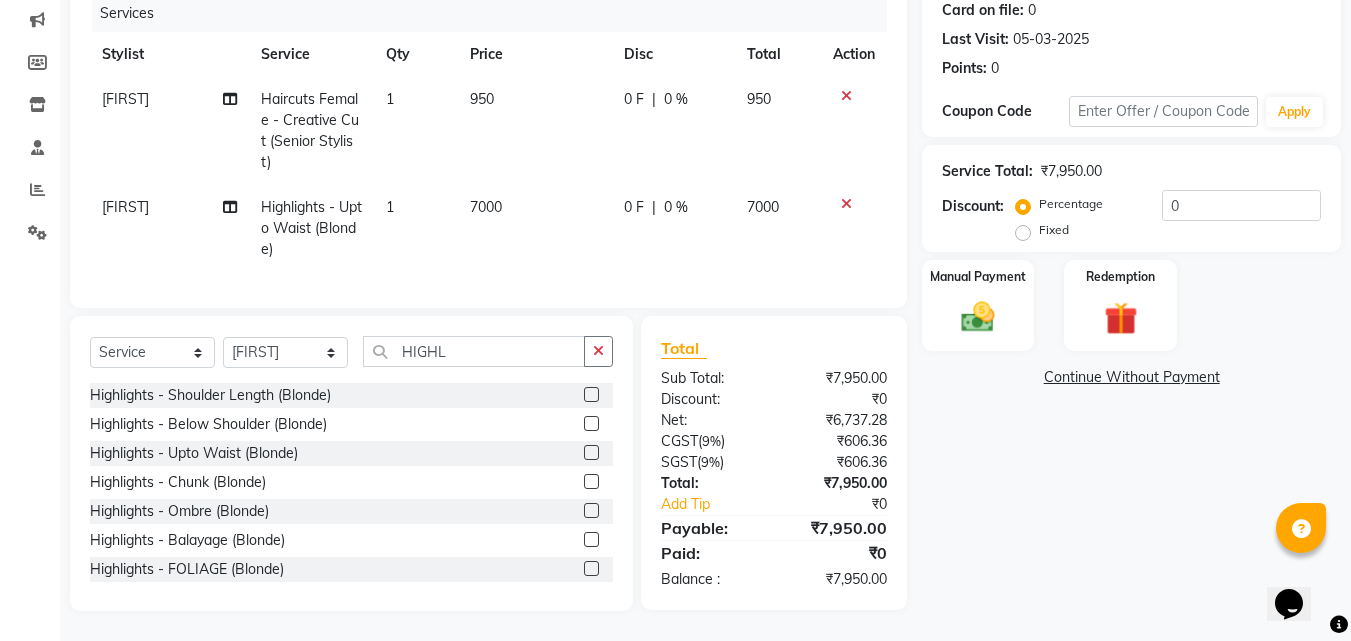 click on "7000" 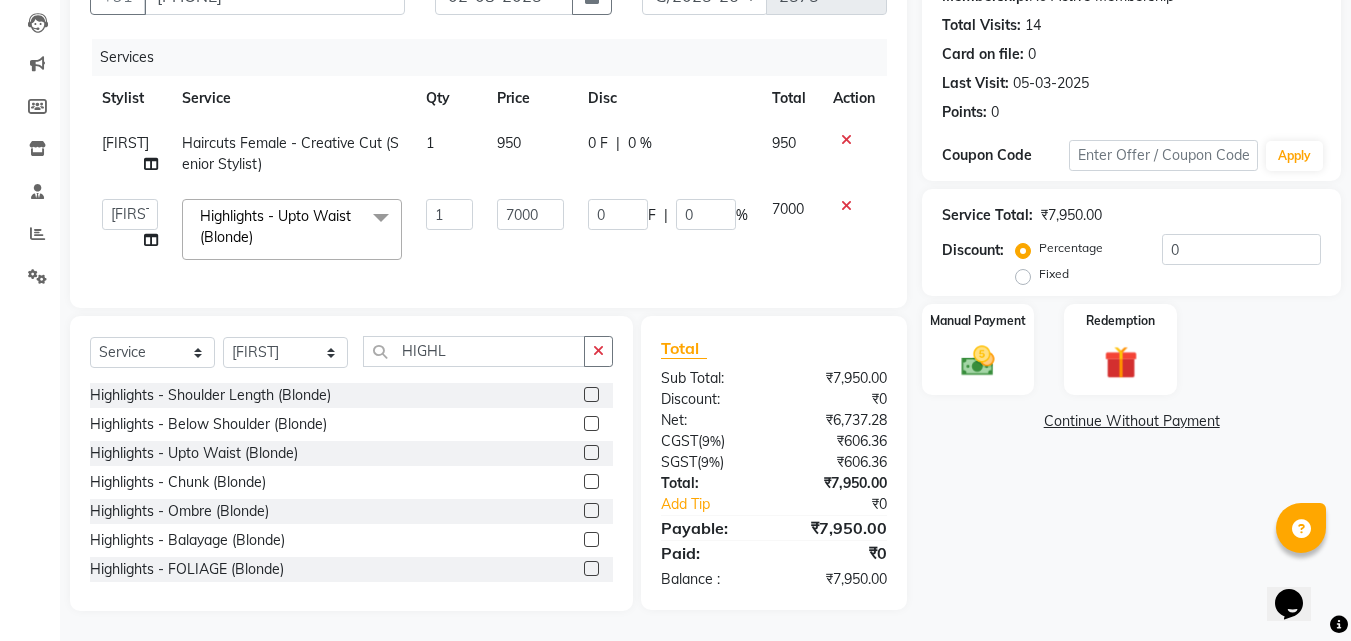 scroll, scrollTop: 224, scrollLeft: 0, axis: vertical 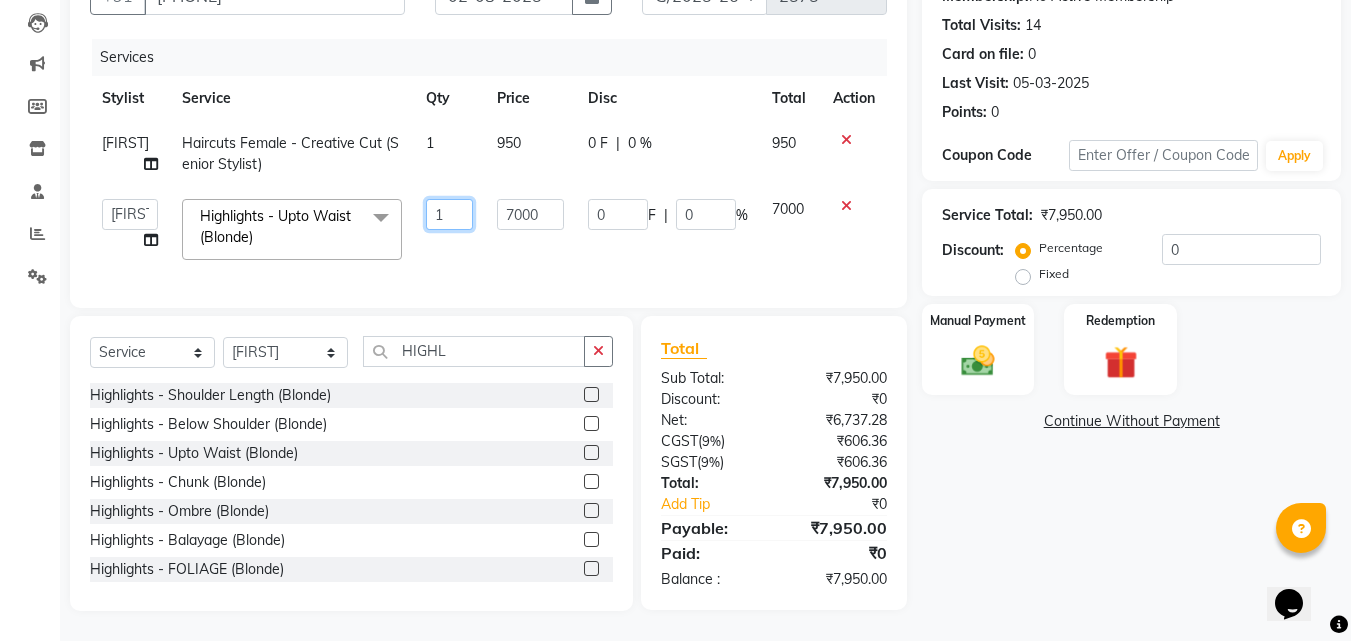 click on "1" 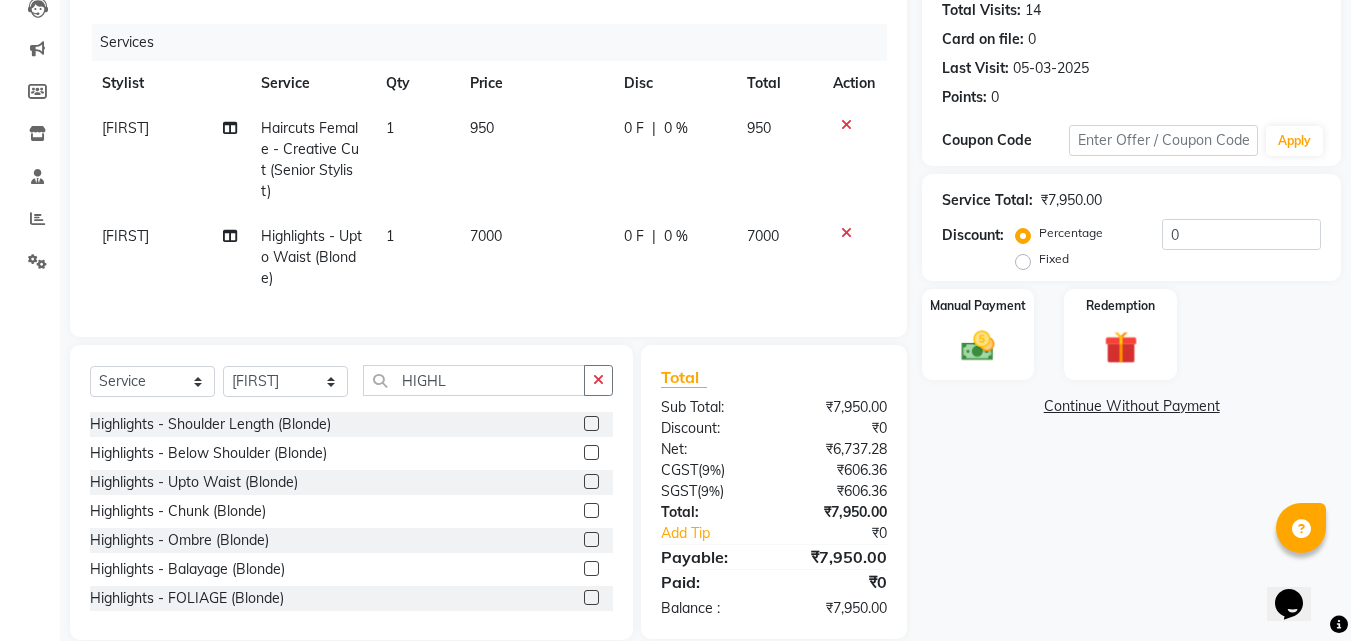 drag, startPoint x: 521, startPoint y: 202, endPoint x: 520, endPoint y: 212, distance: 10.049875 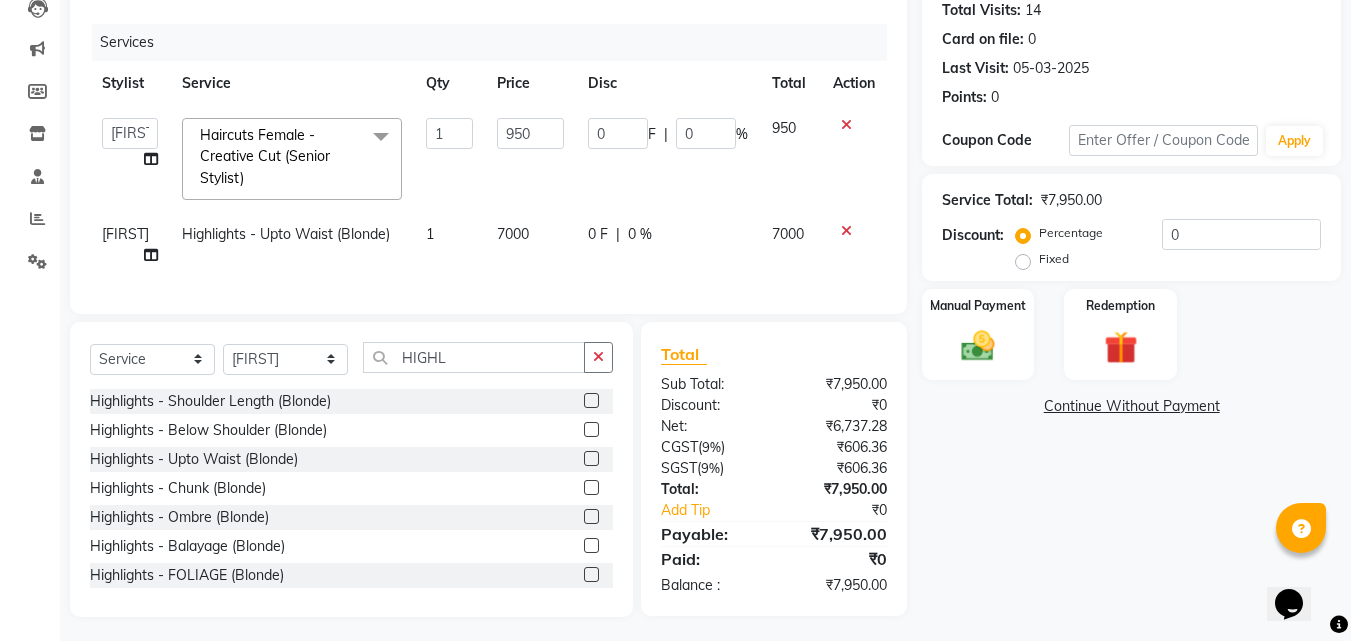 click on "7000" 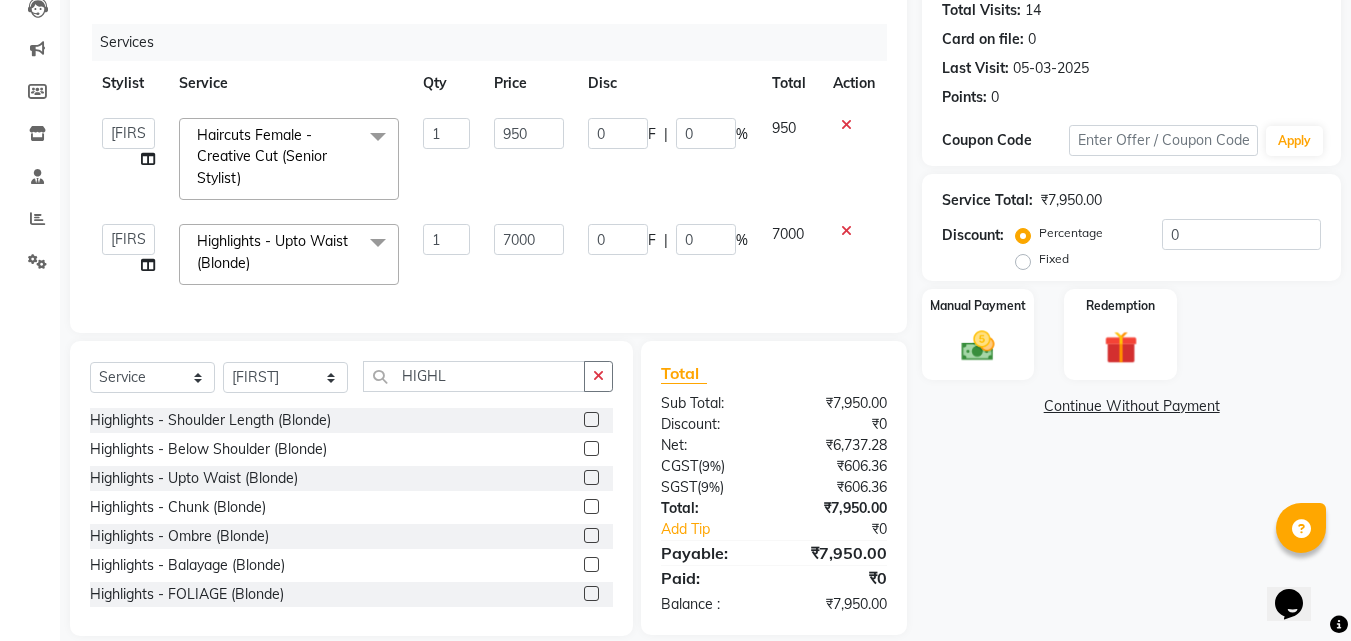 click on "7000" 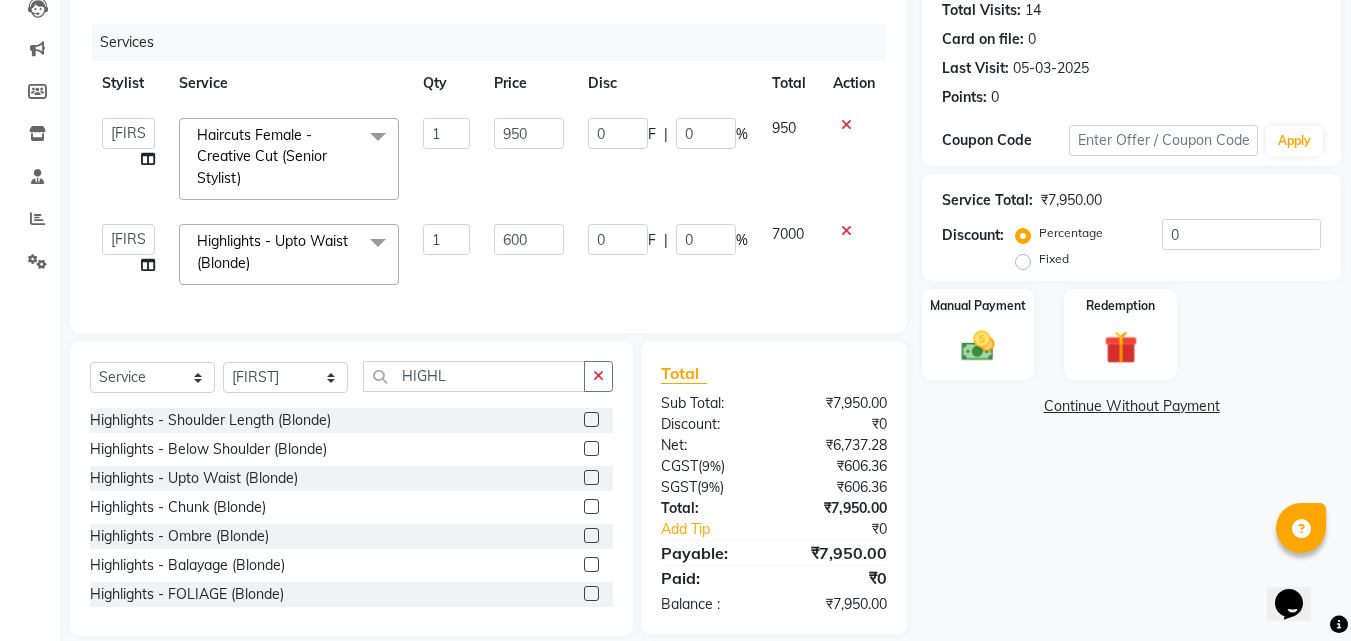 type on "6500" 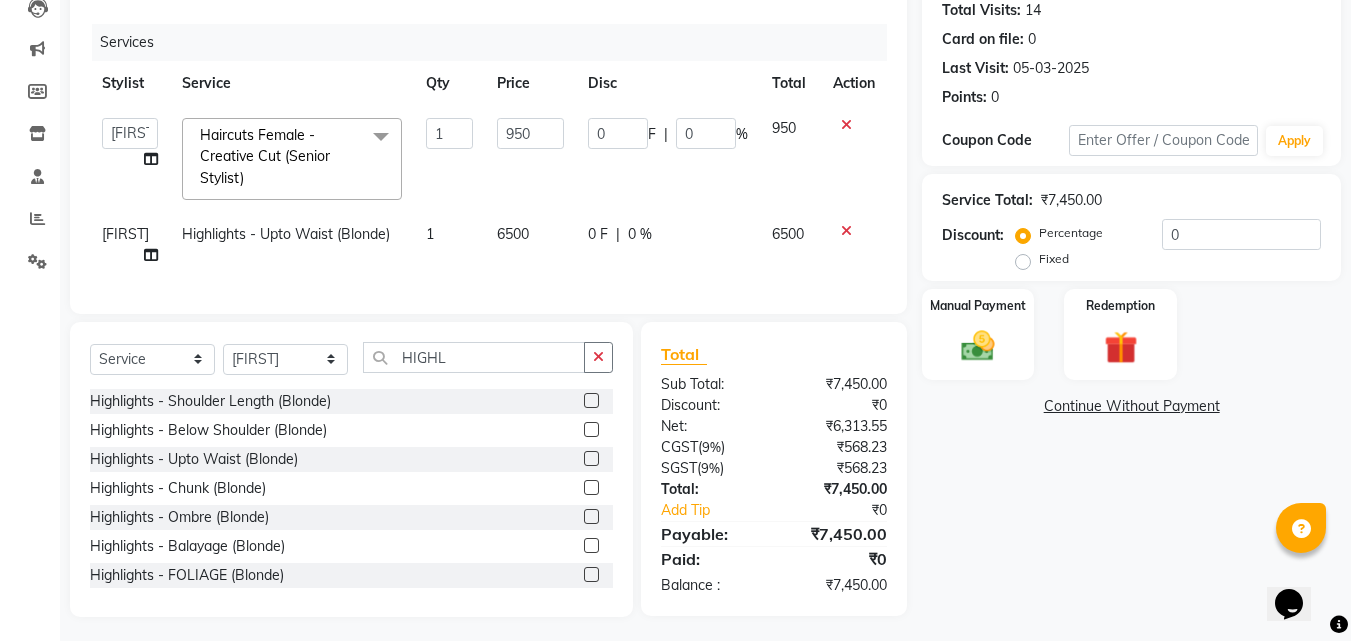 click on "6500" 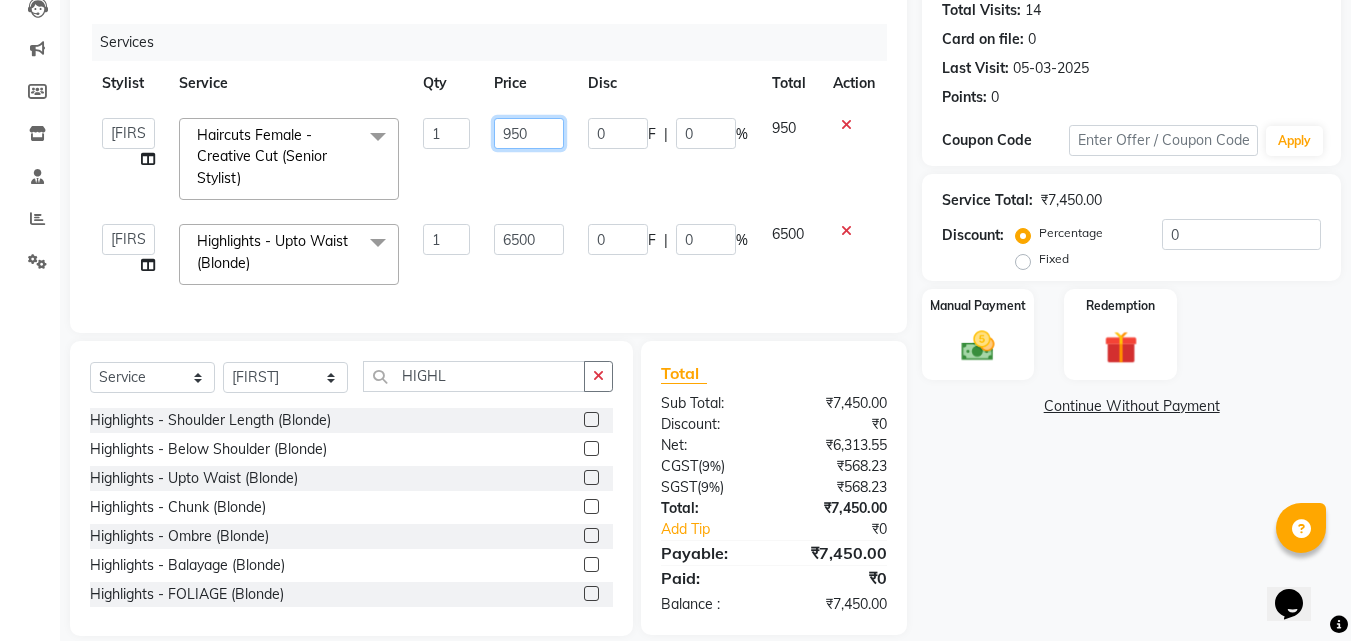 click on "950" 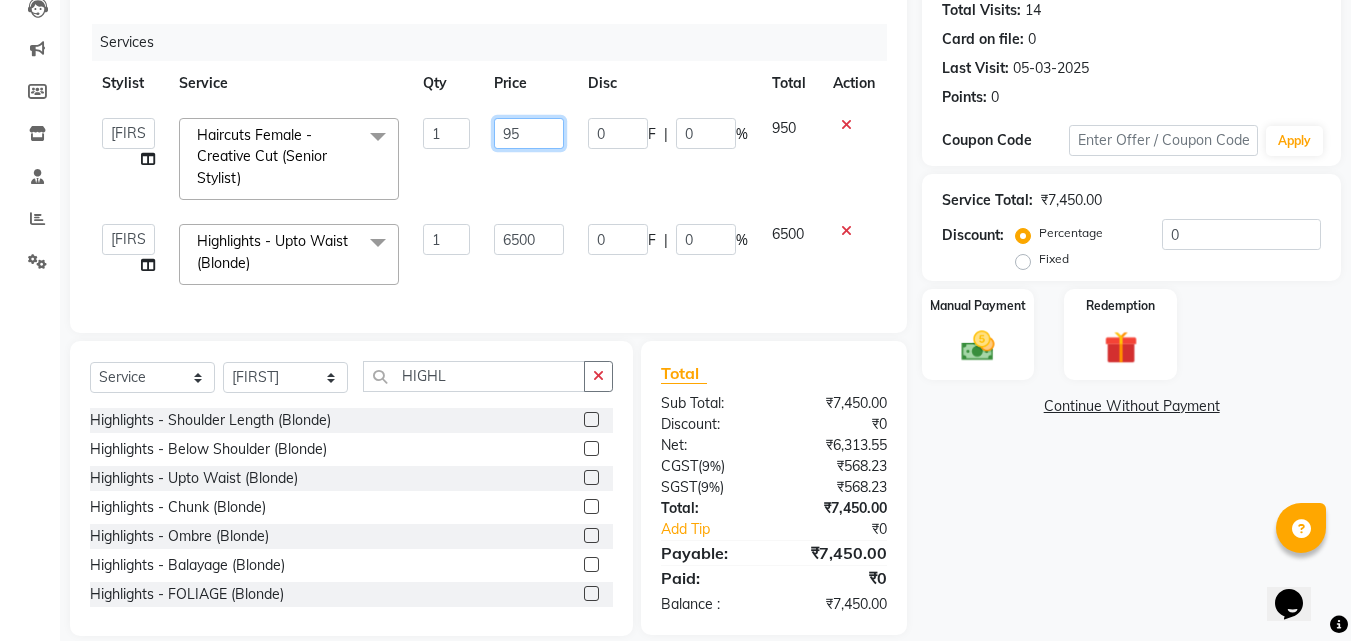 type on "9" 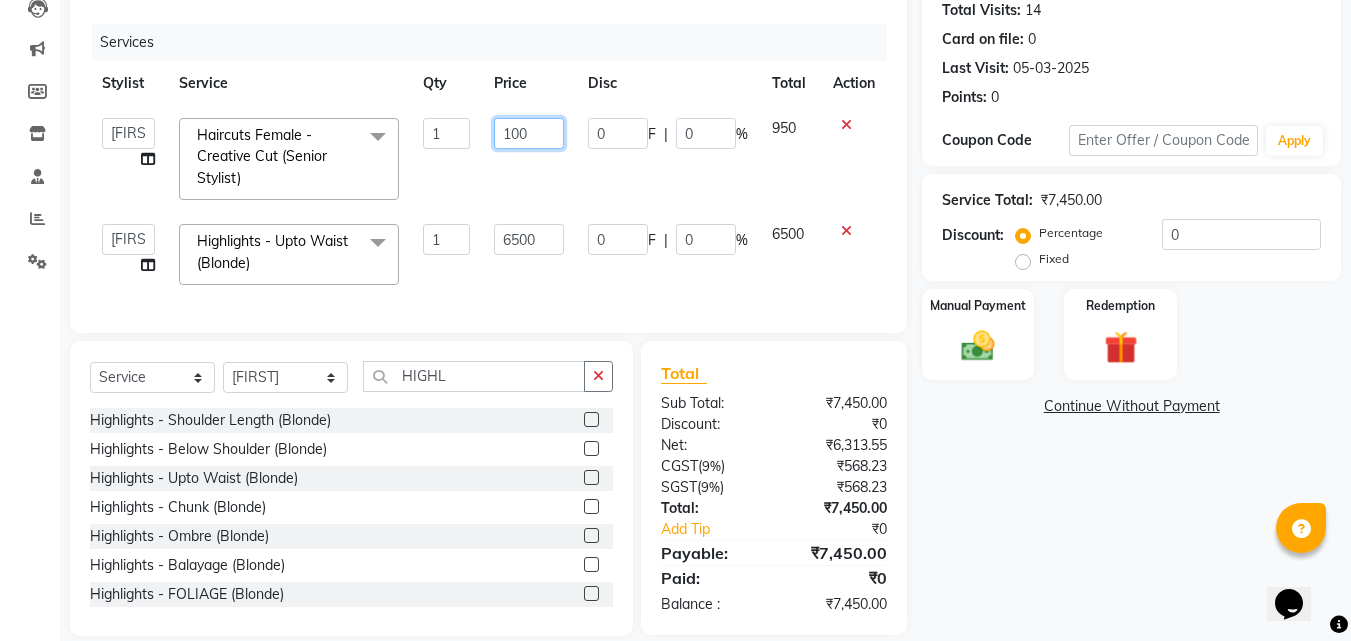 type on "1000" 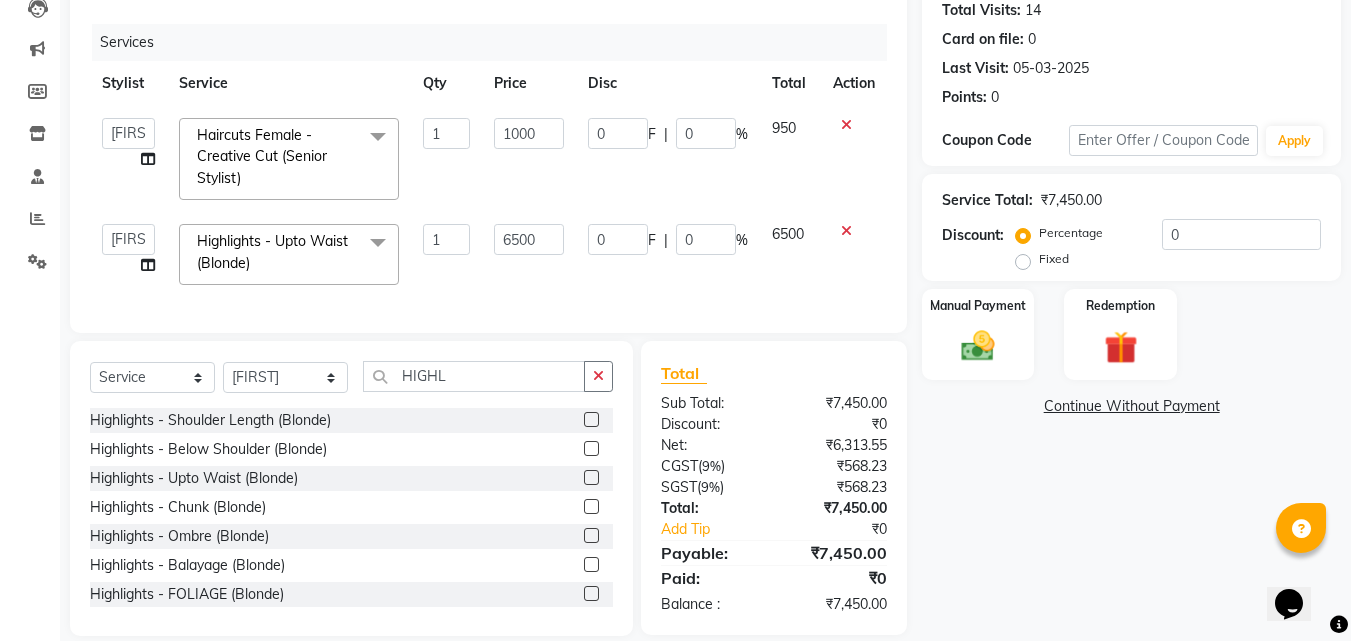 click on "1000" 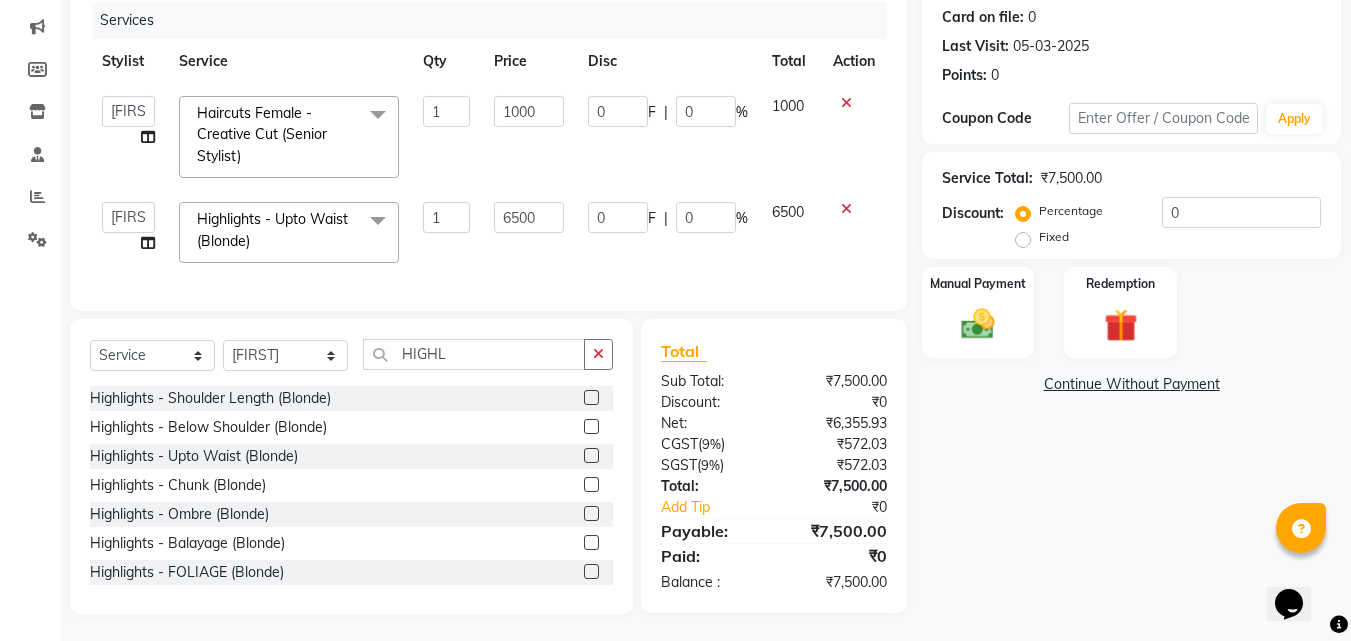 scroll, scrollTop: 264, scrollLeft: 0, axis: vertical 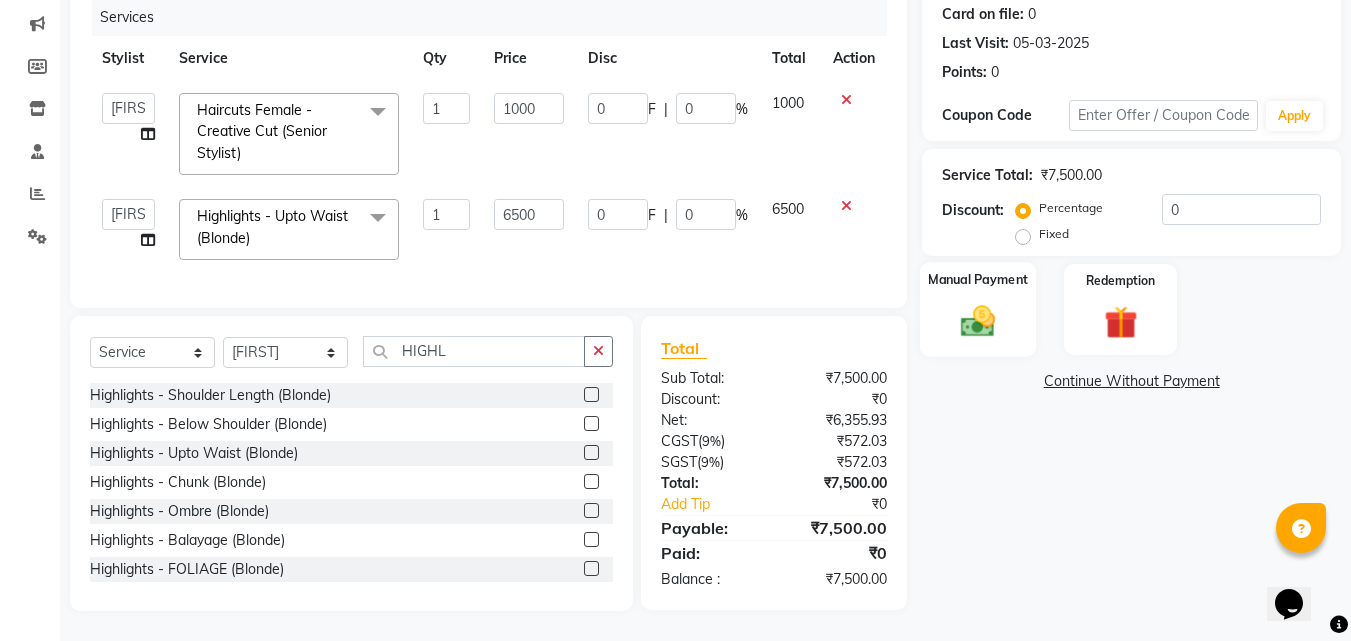 click on "Manual Payment" 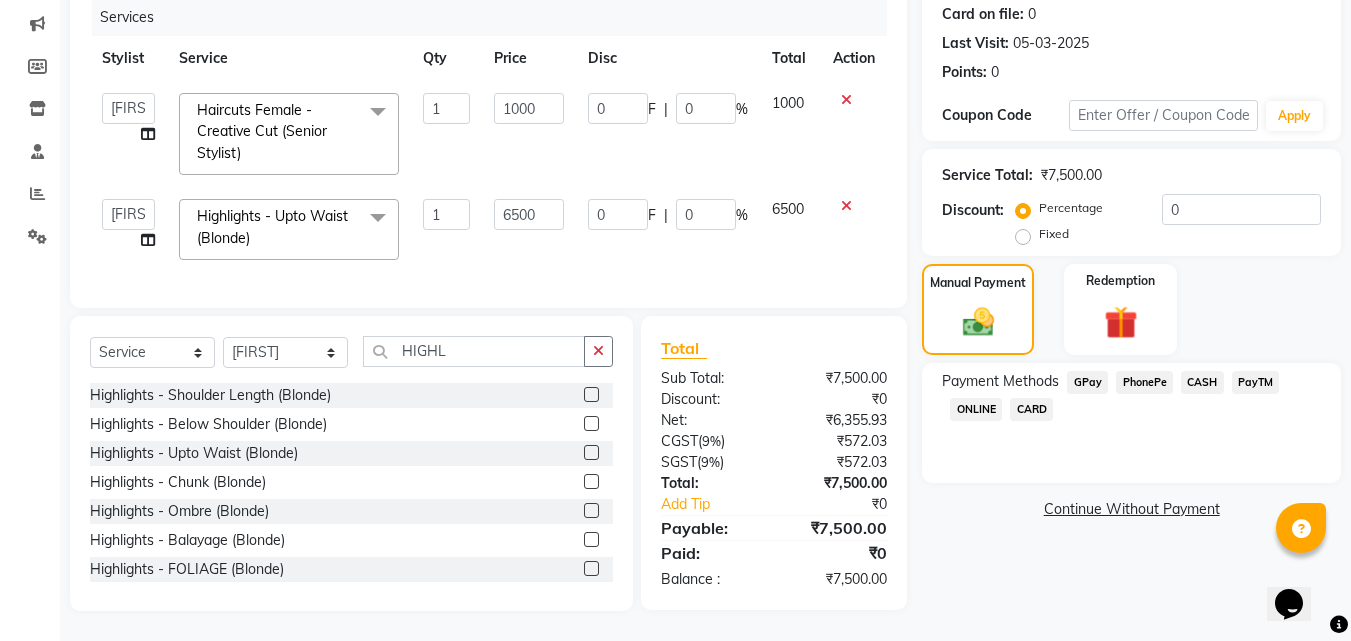 click on "PhonePe" 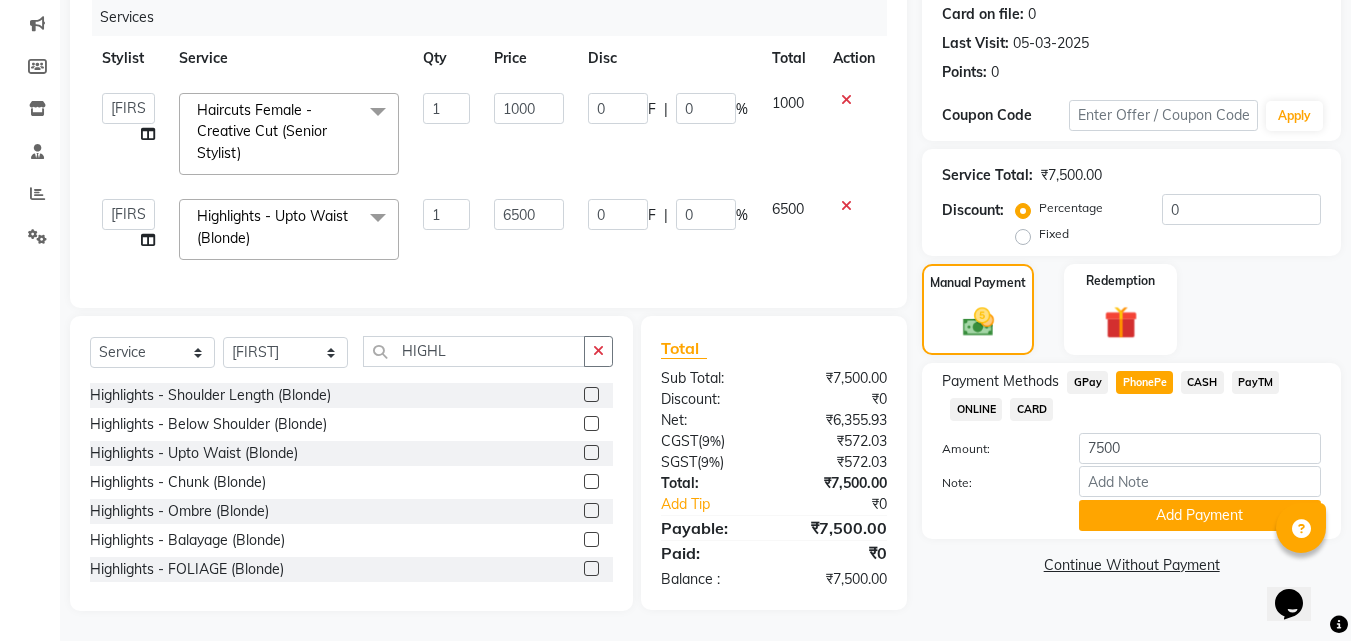 click on "CARD" 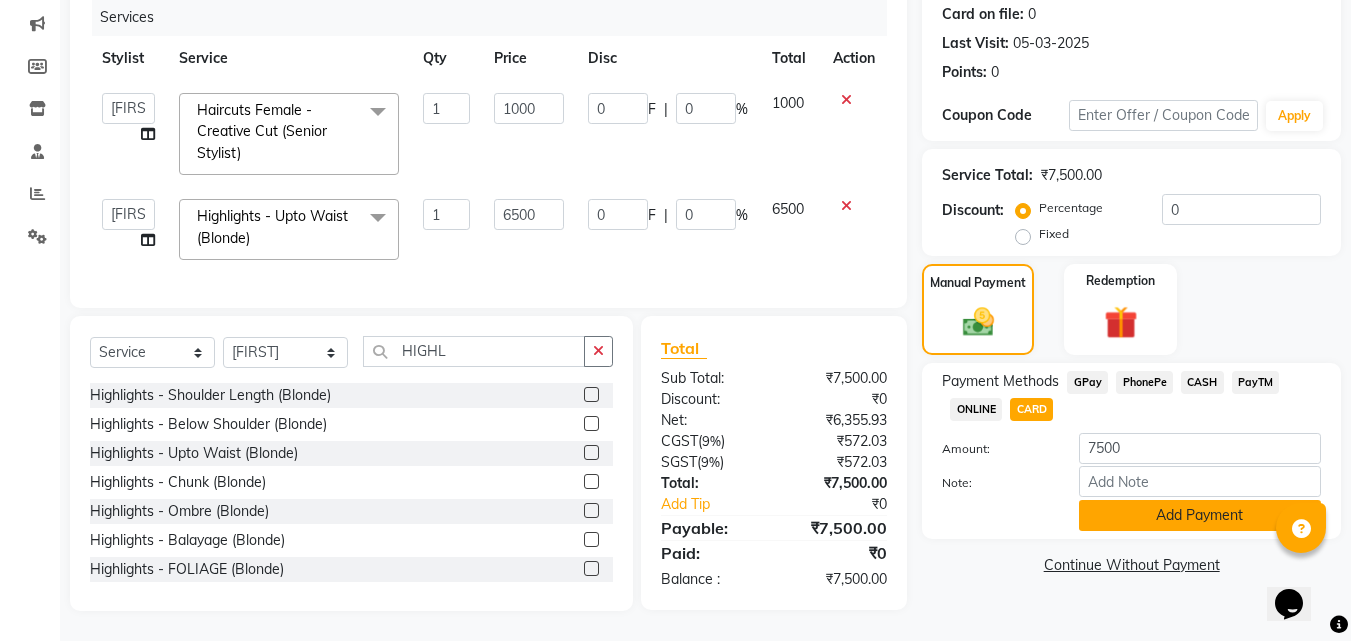 click on "Add Payment" 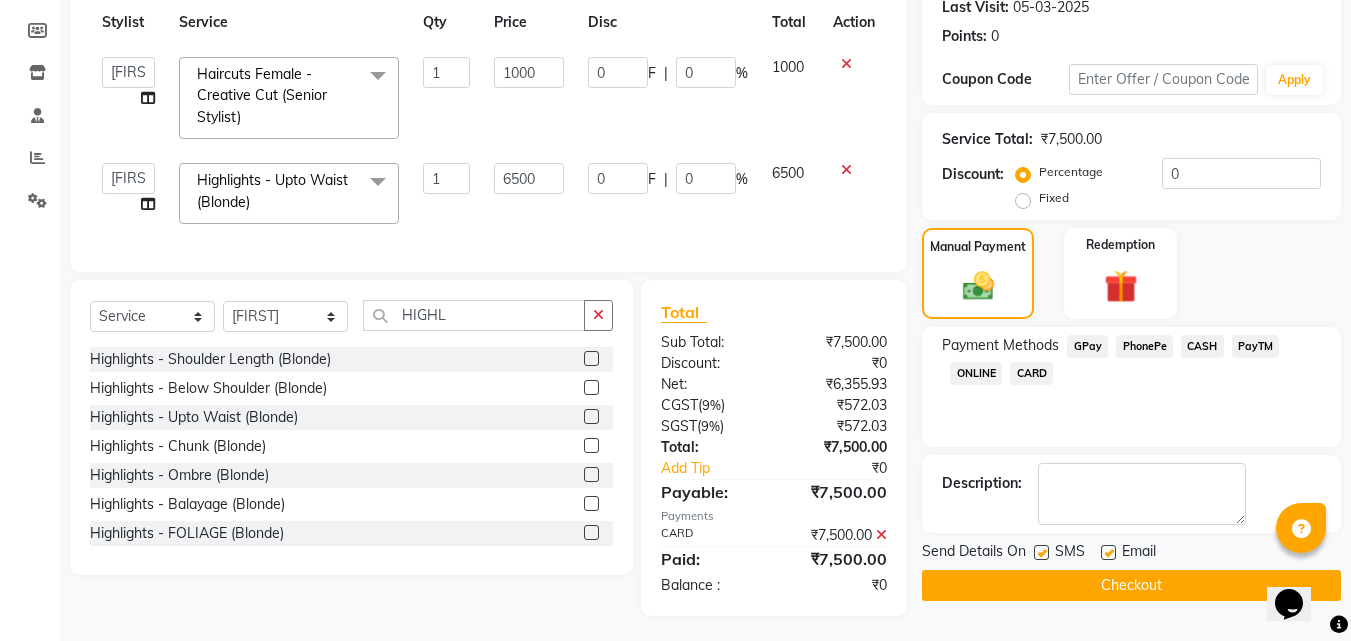 scroll, scrollTop: 305, scrollLeft: 0, axis: vertical 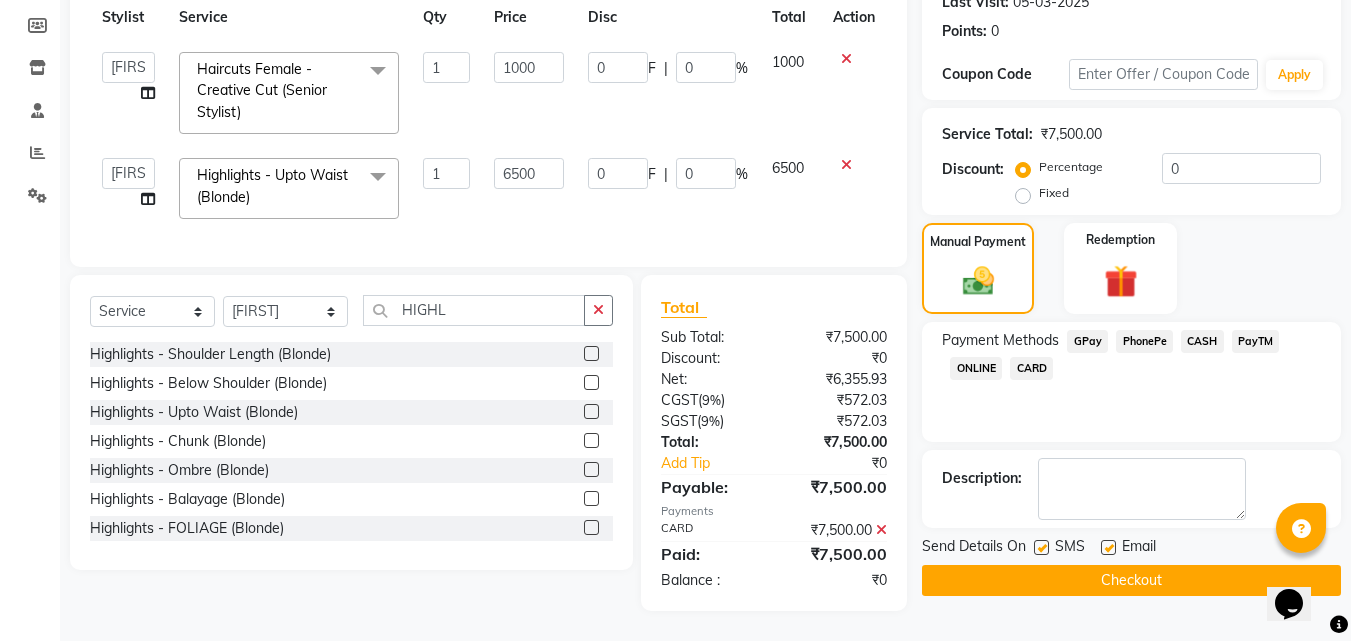 click on "Checkout" 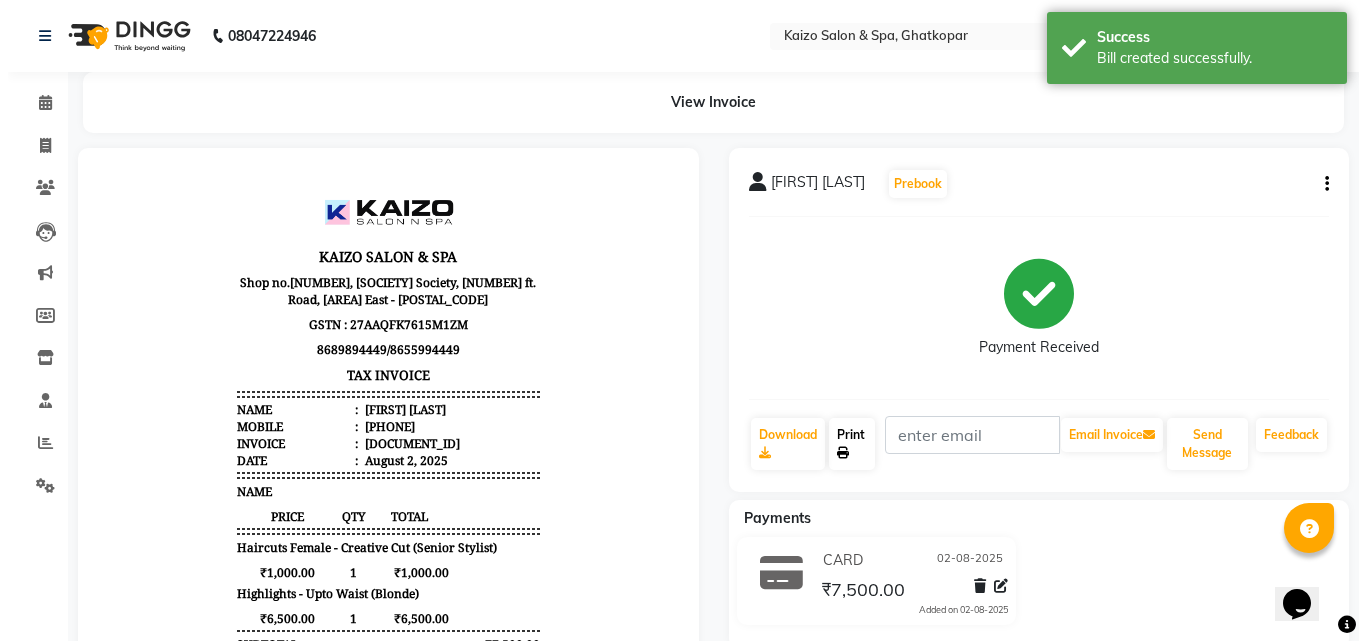 scroll, scrollTop: 0, scrollLeft: 0, axis: both 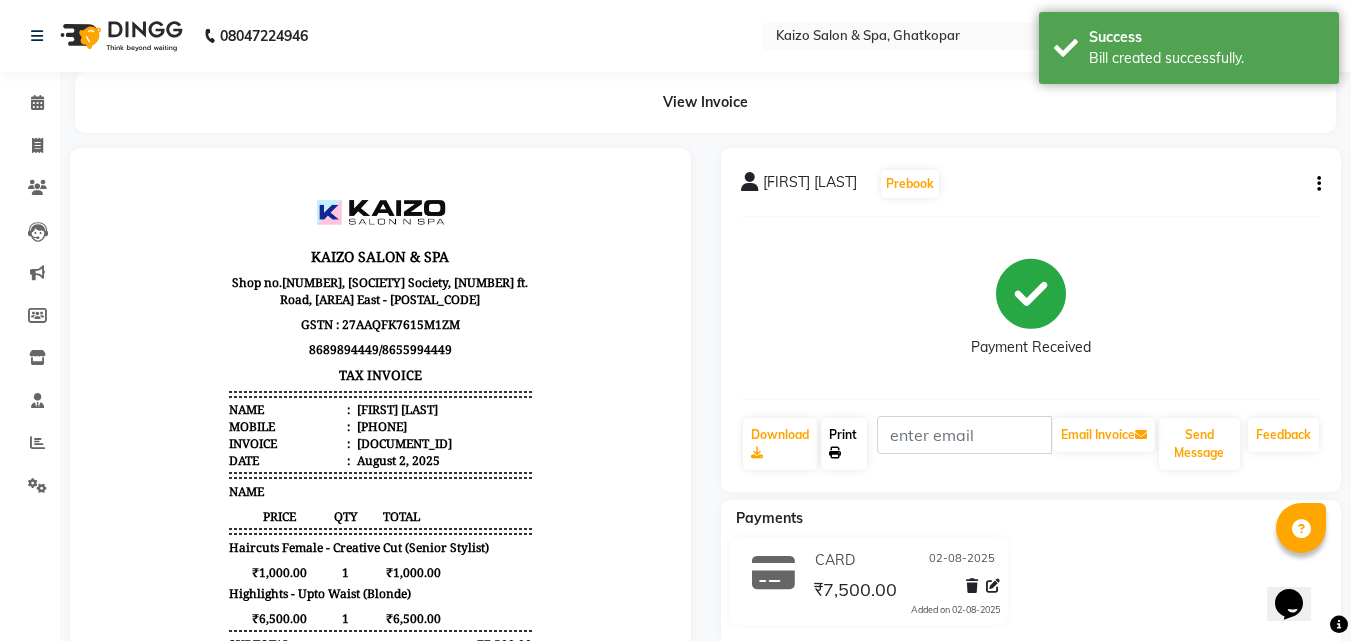 click on "Print" 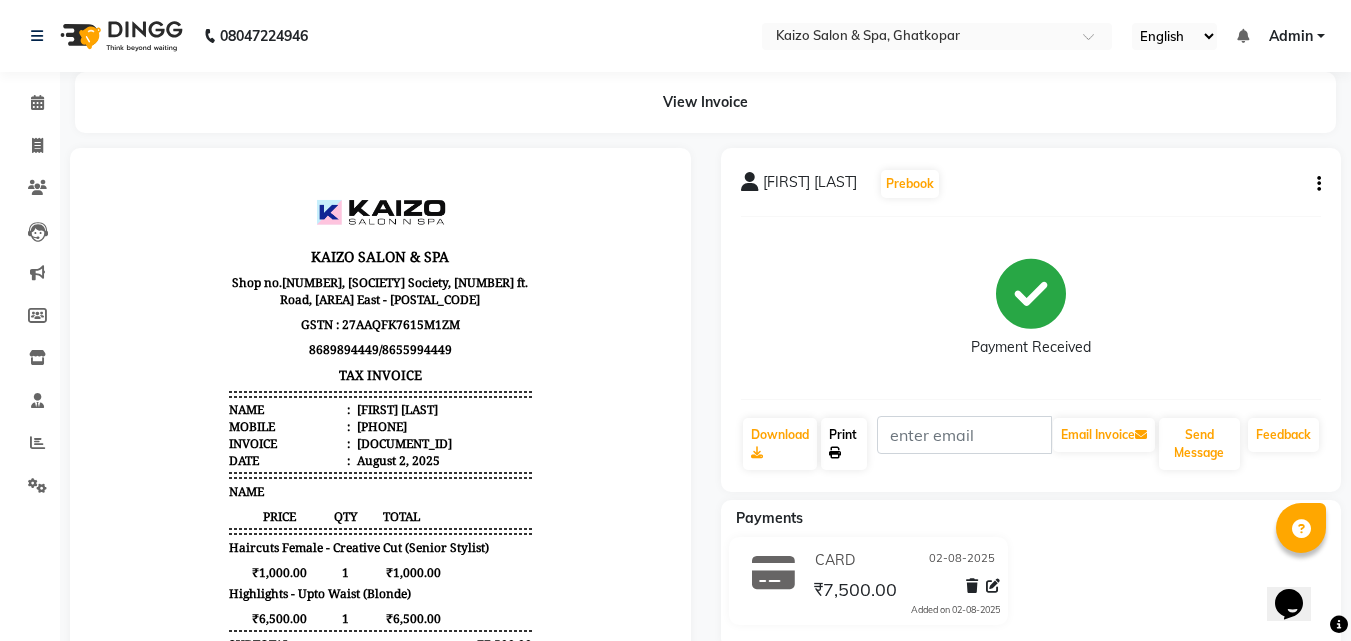 select on "service" 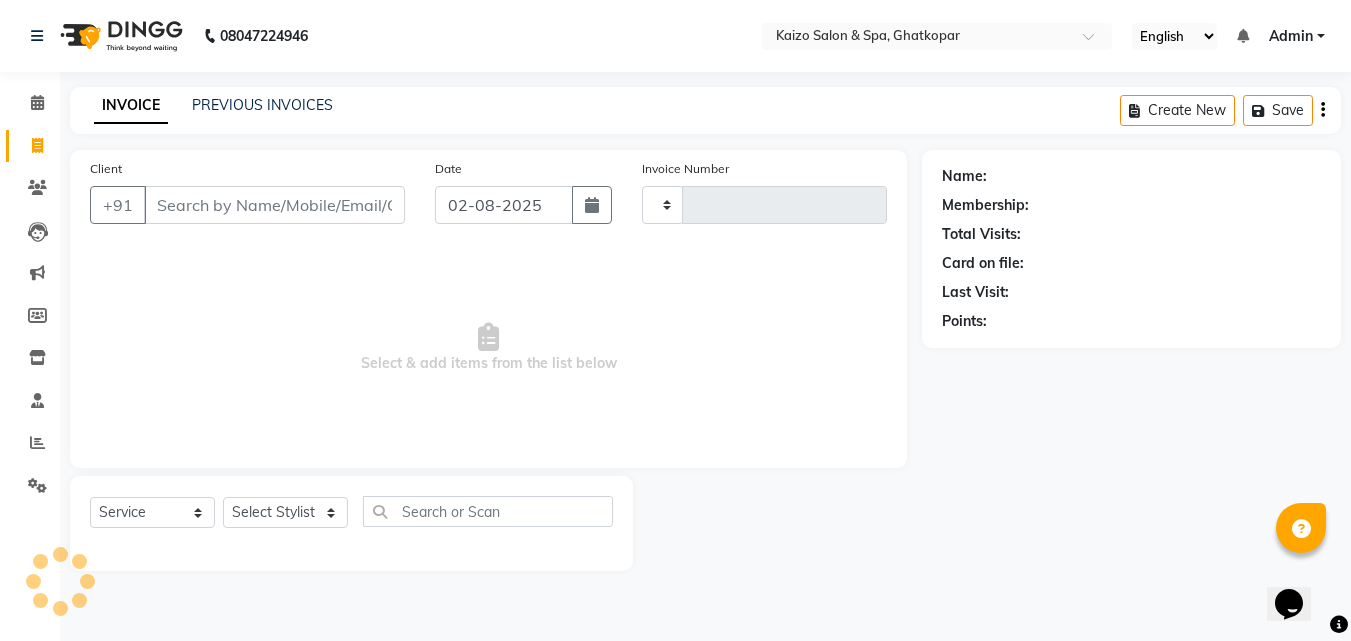 type on "2576" 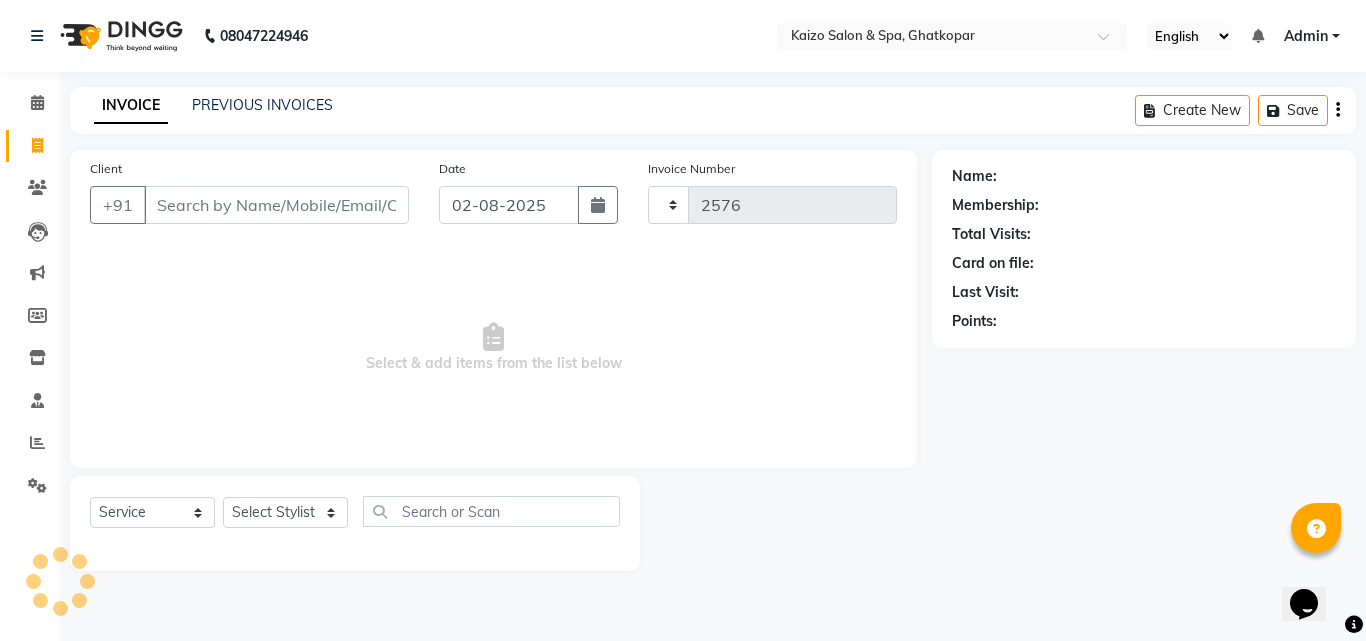 select on "3500" 